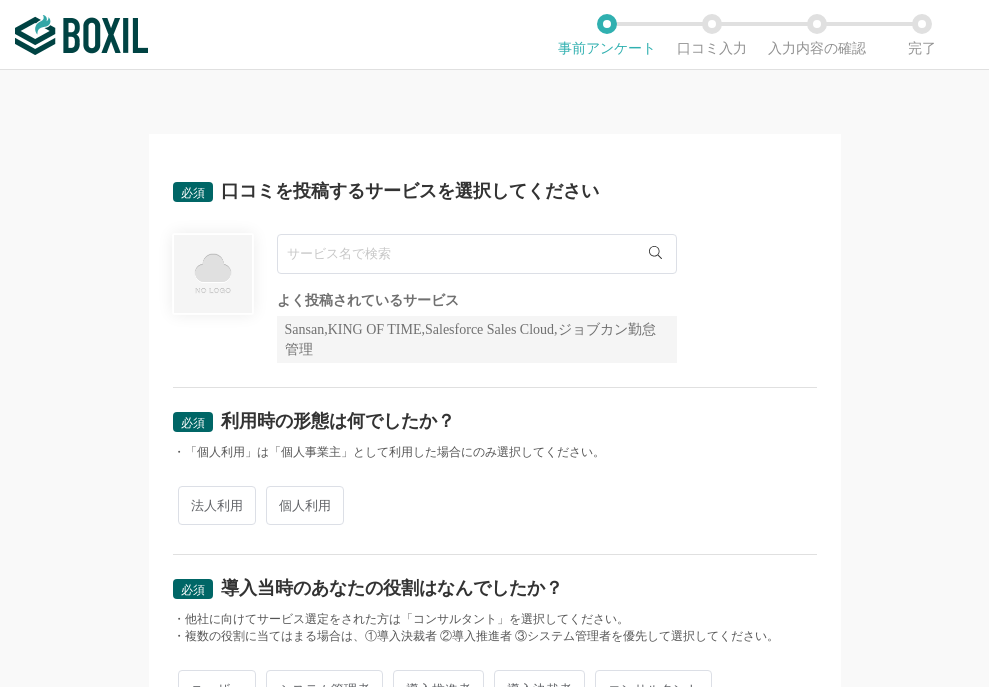 scroll, scrollTop: 0, scrollLeft: 0, axis: both 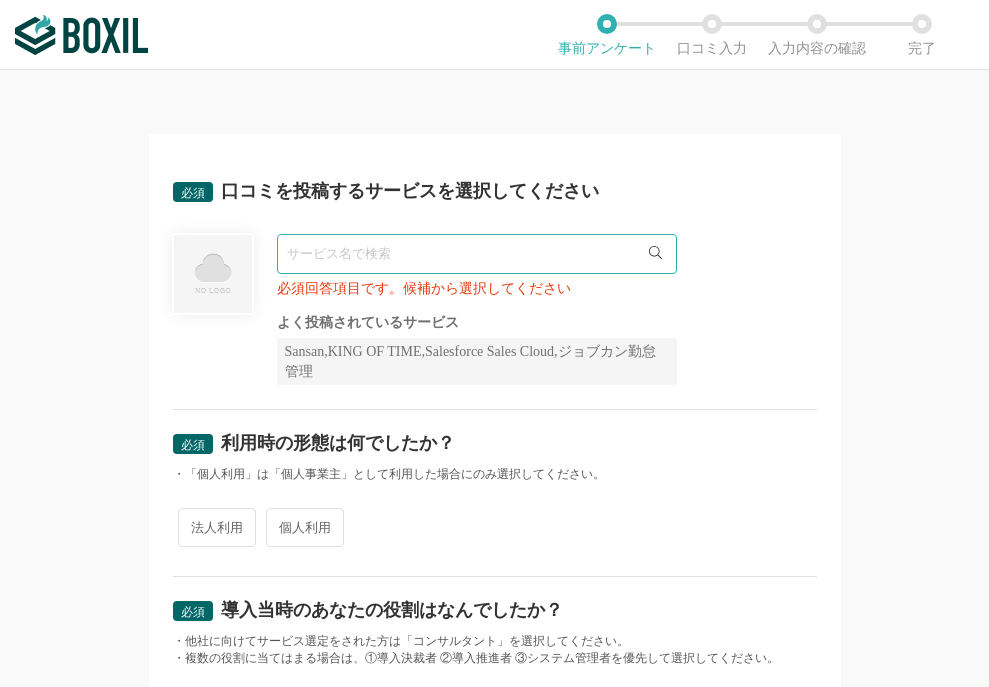 click at bounding box center [477, 254] 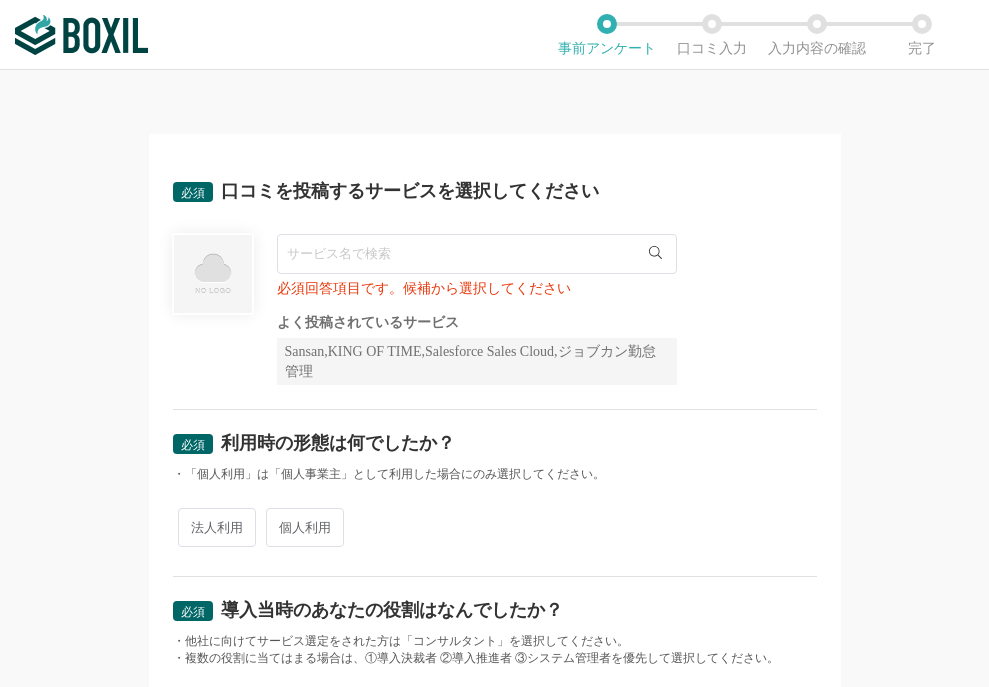 paste on "株式会社ウォンバットテクノロジー" 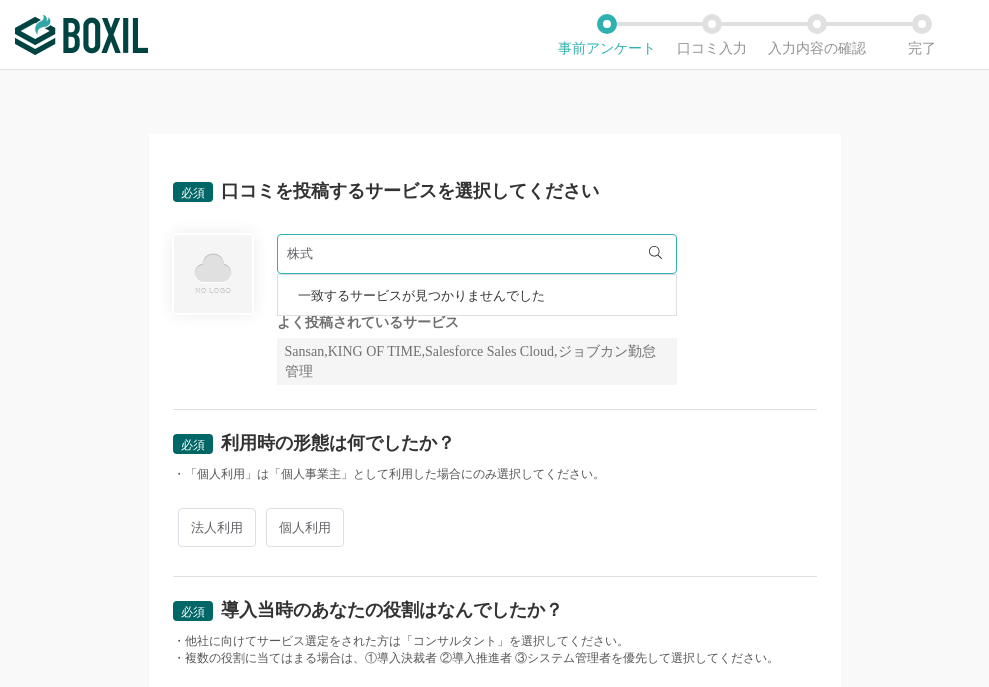 type on "株" 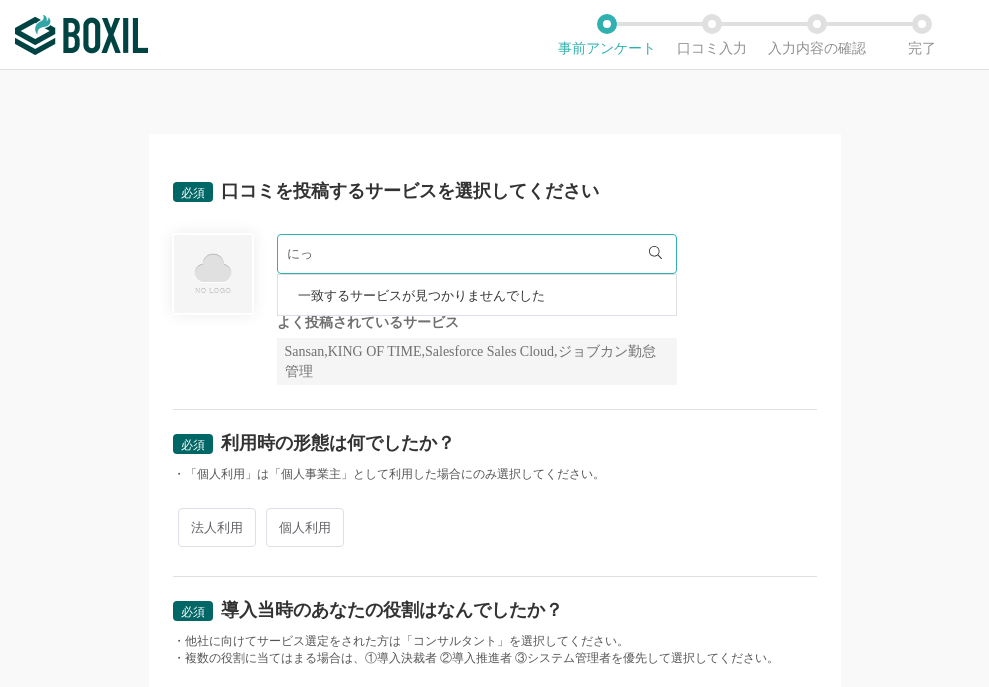 type on "に" 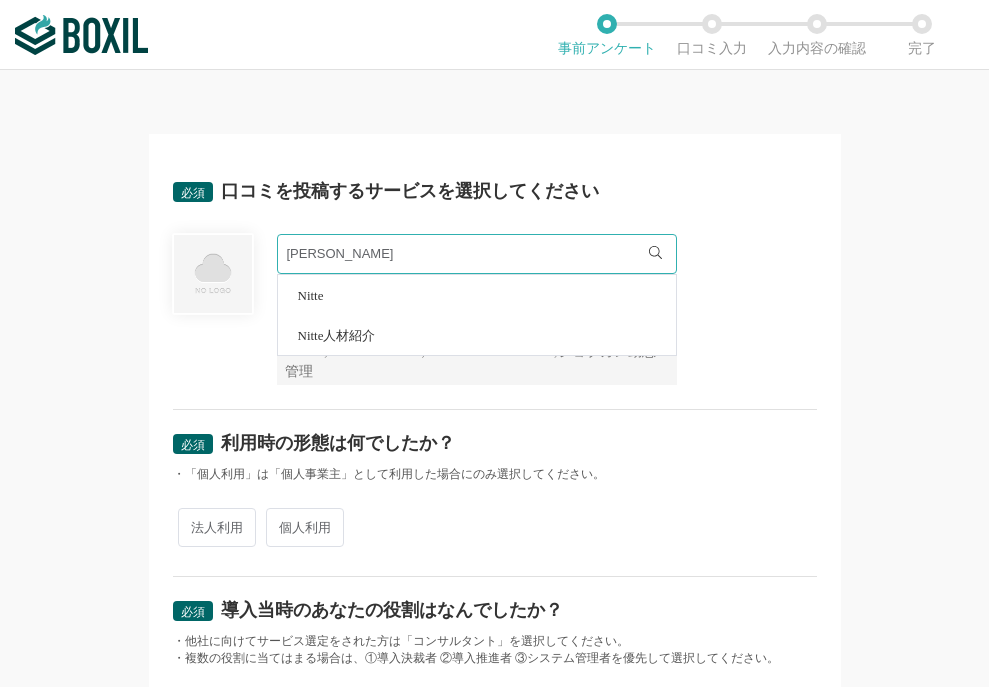 click on "Nitte" at bounding box center (477, 295) 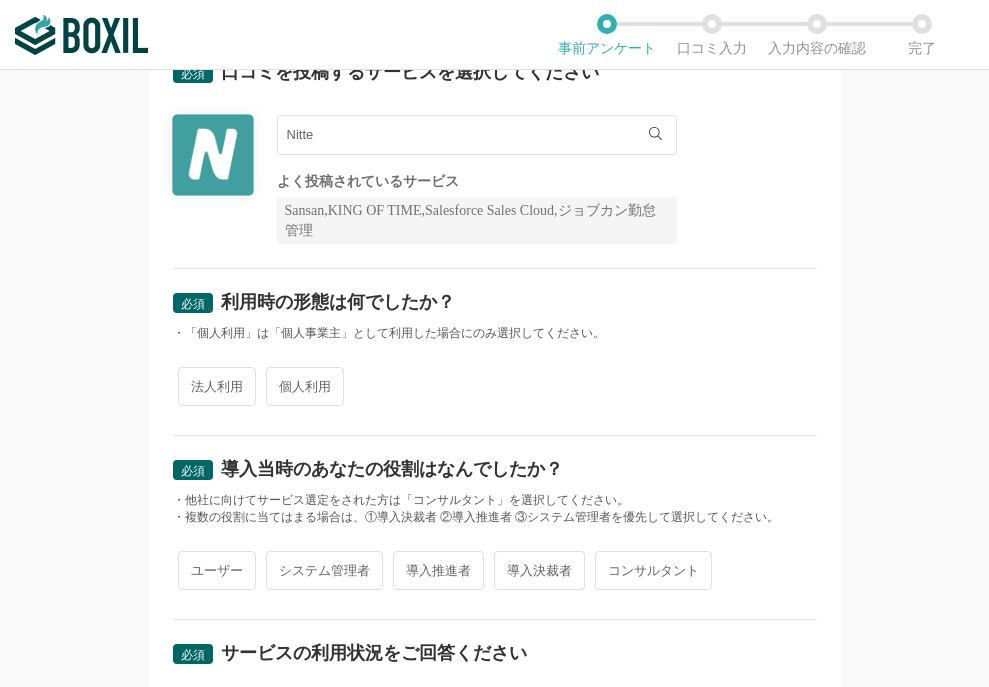 scroll, scrollTop: 135, scrollLeft: 0, axis: vertical 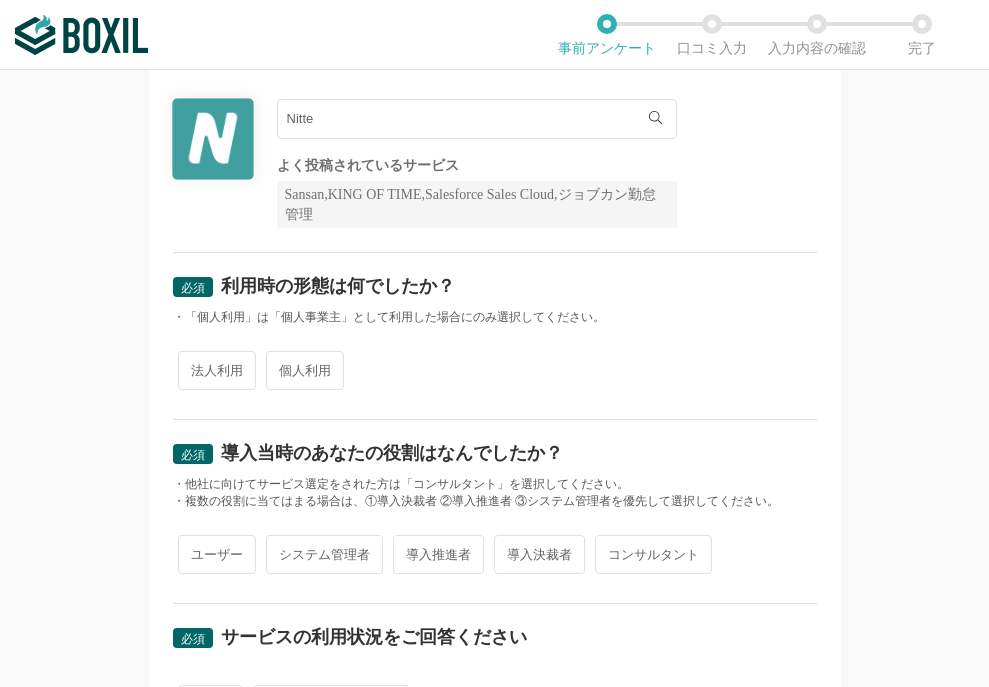 click on "法人利用" at bounding box center (217, 370) 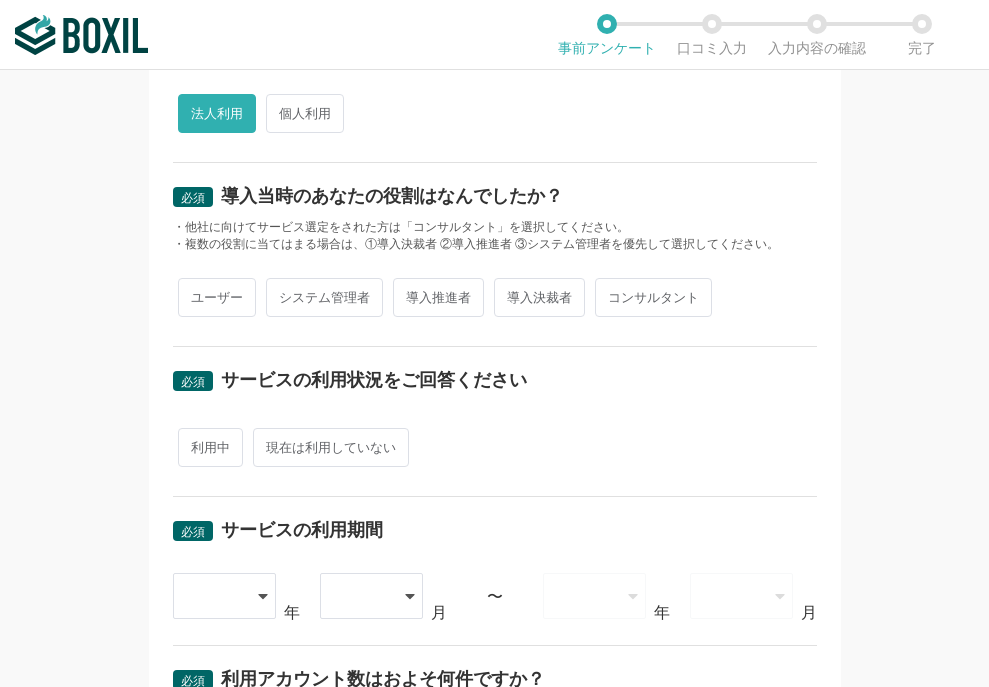 scroll, scrollTop: 397, scrollLeft: 0, axis: vertical 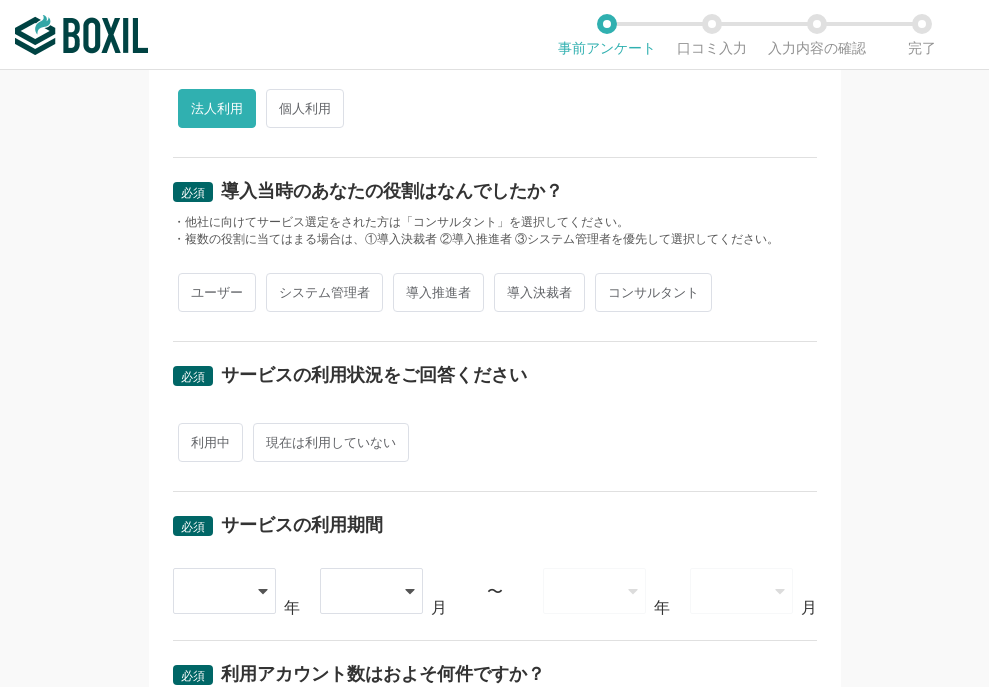 click on "システム管理者" at bounding box center [324, 292] 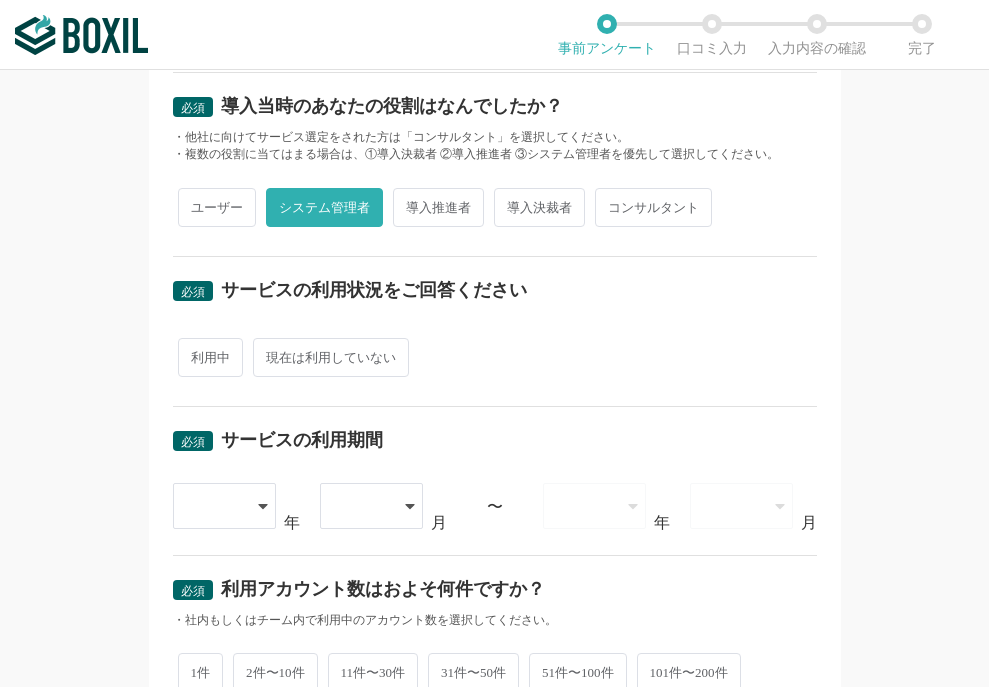scroll, scrollTop: 492, scrollLeft: 0, axis: vertical 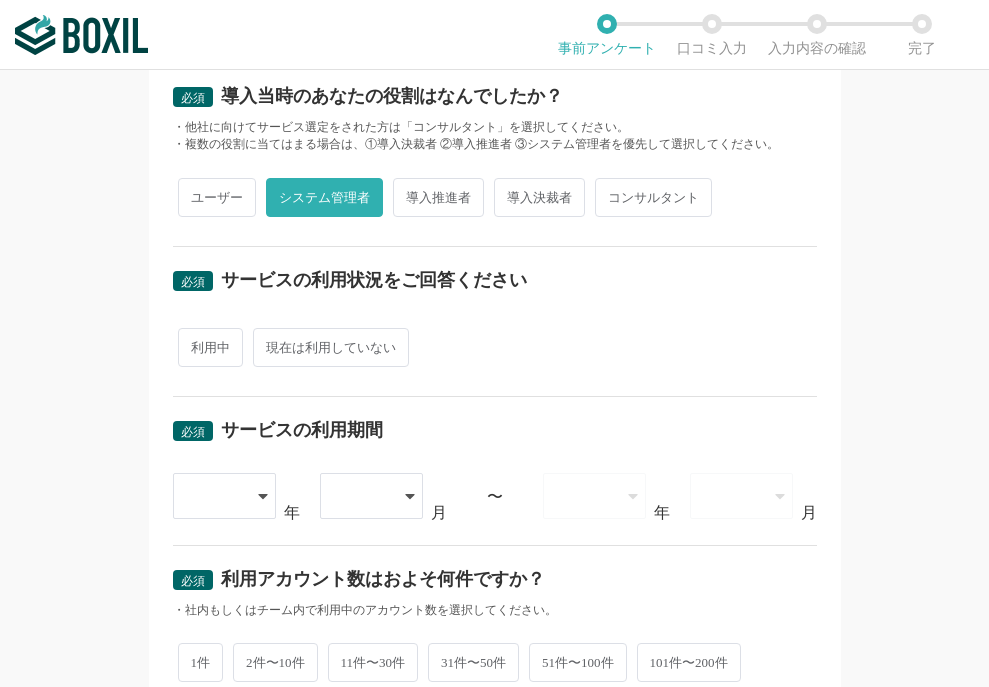 click on "現在は利用していない" at bounding box center (331, 347) 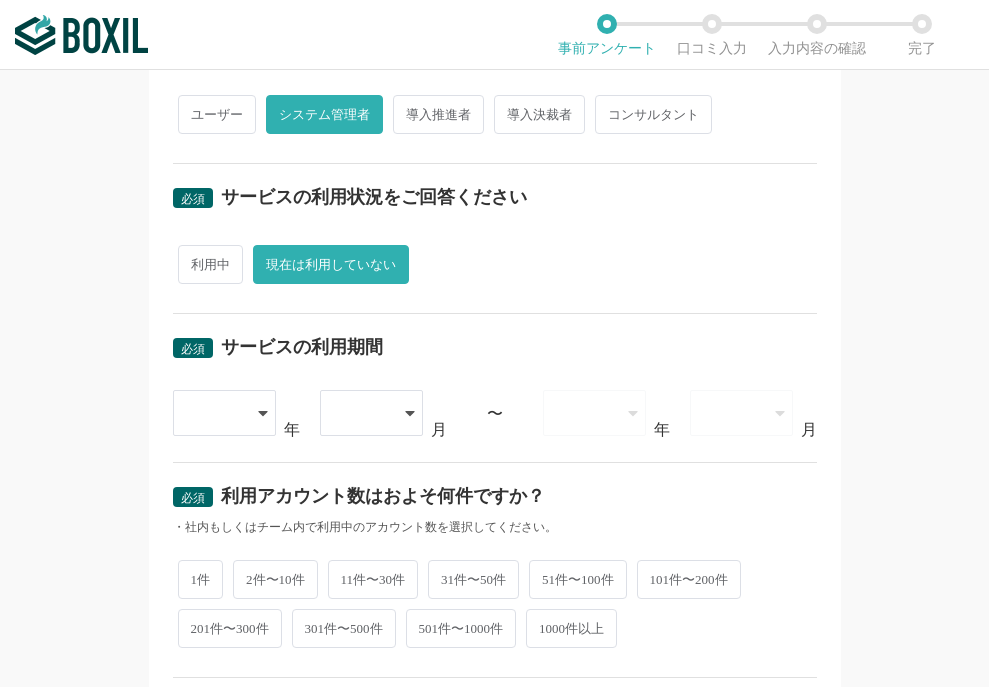 scroll, scrollTop: 583, scrollLeft: 0, axis: vertical 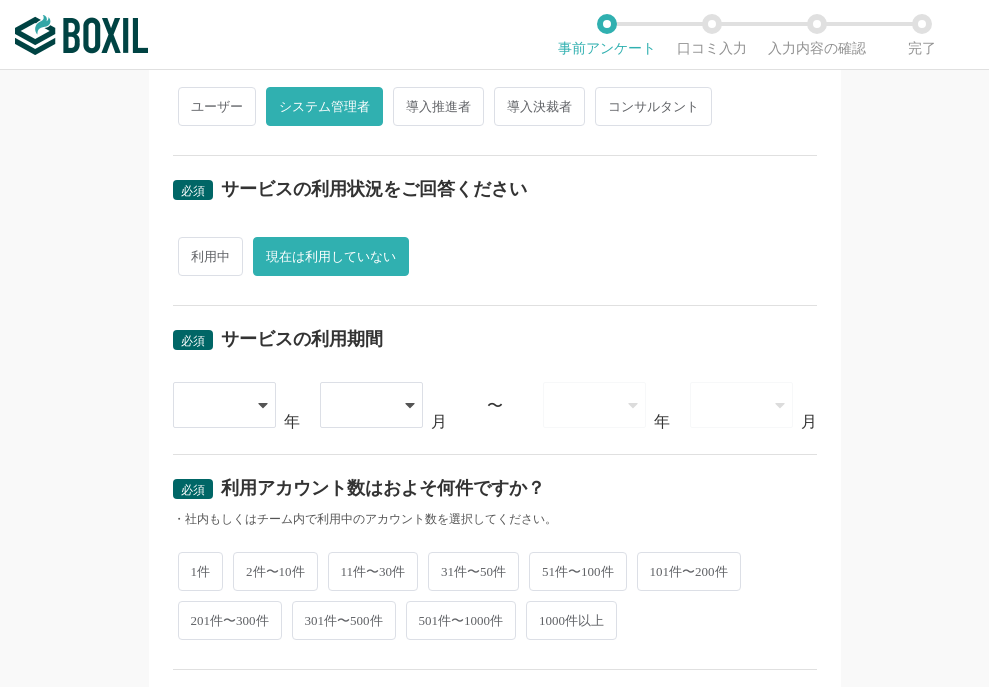 click at bounding box center (224, 405) 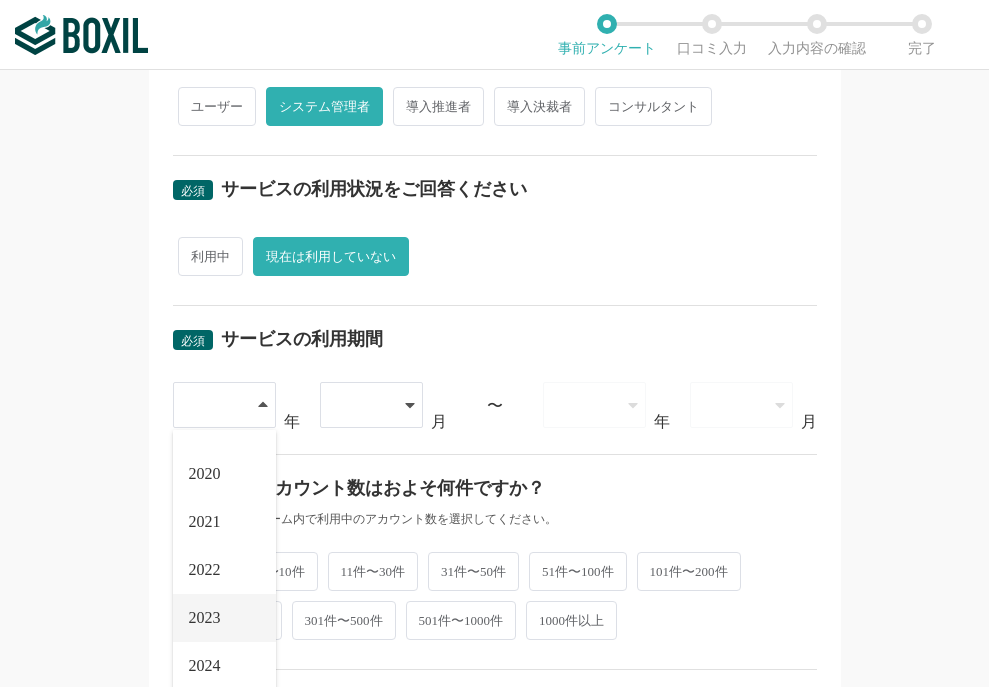 scroll, scrollTop: 228, scrollLeft: 0, axis: vertical 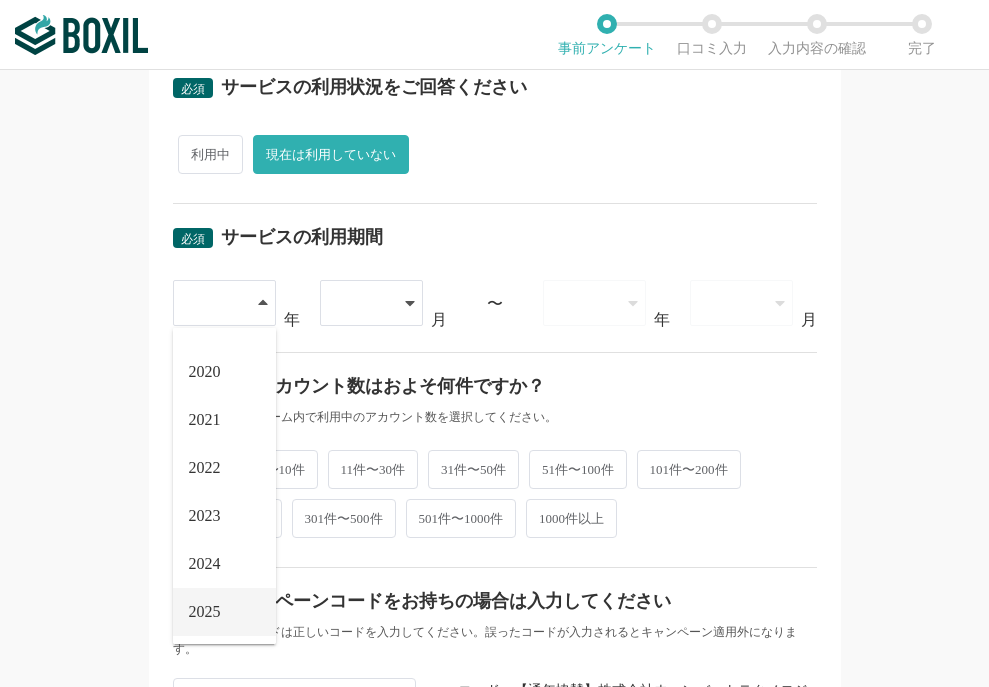 click on "2025" at bounding box center [205, 612] 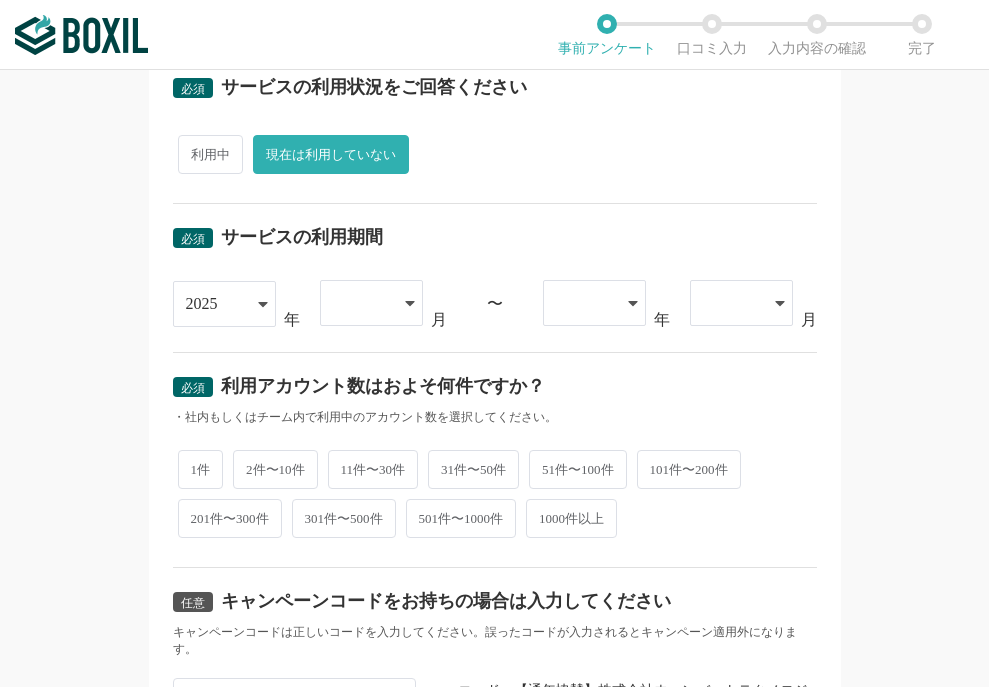 click 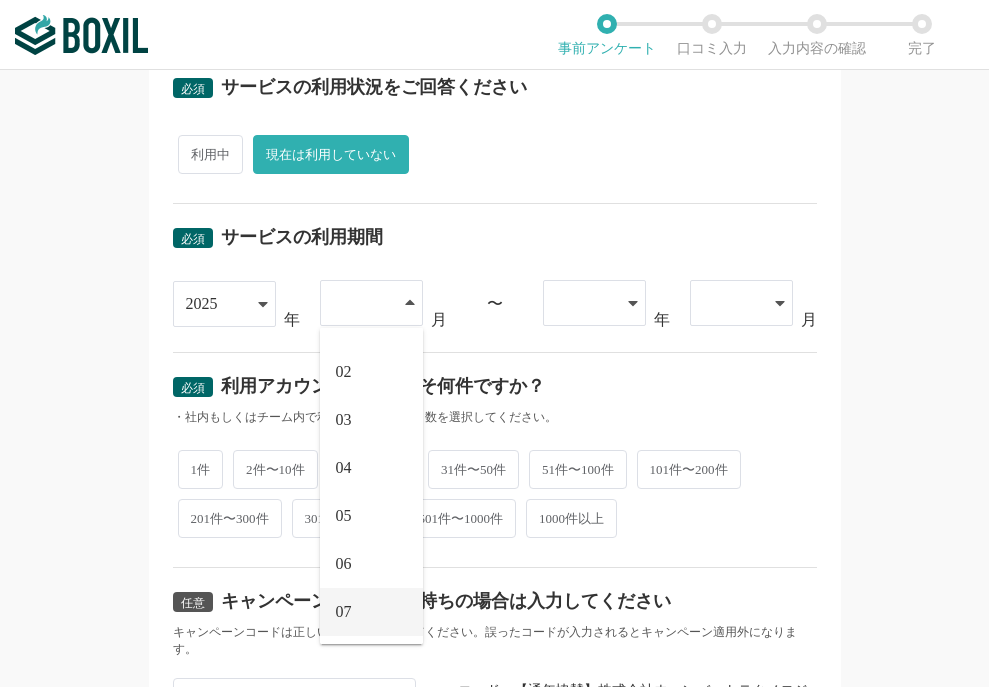 scroll, scrollTop: 36, scrollLeft: 0, axis: vertical 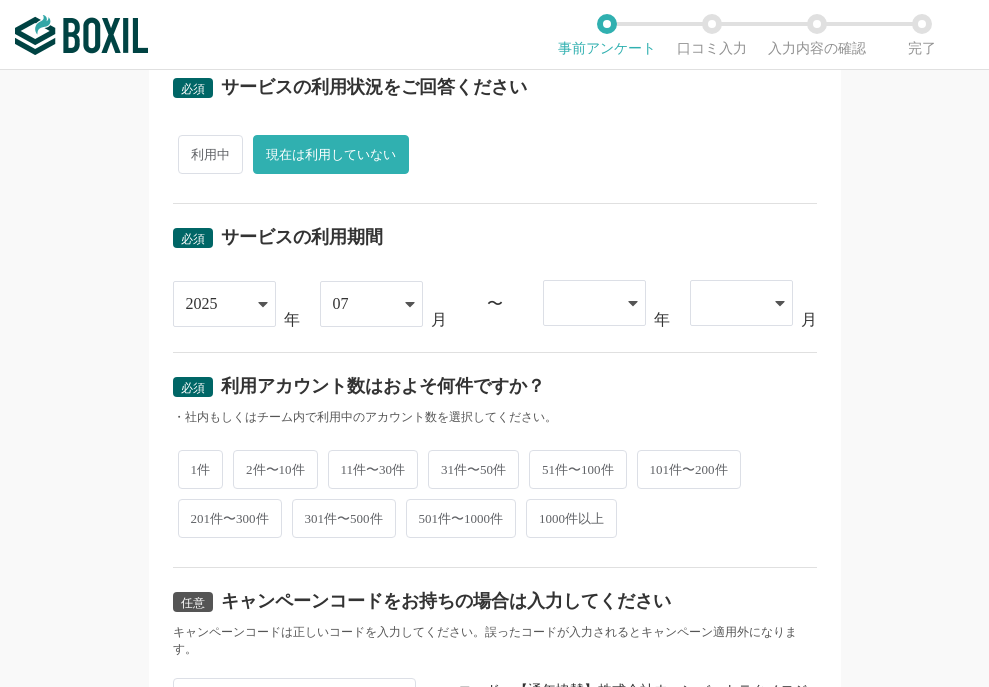 click at bounding box center [594, 303] 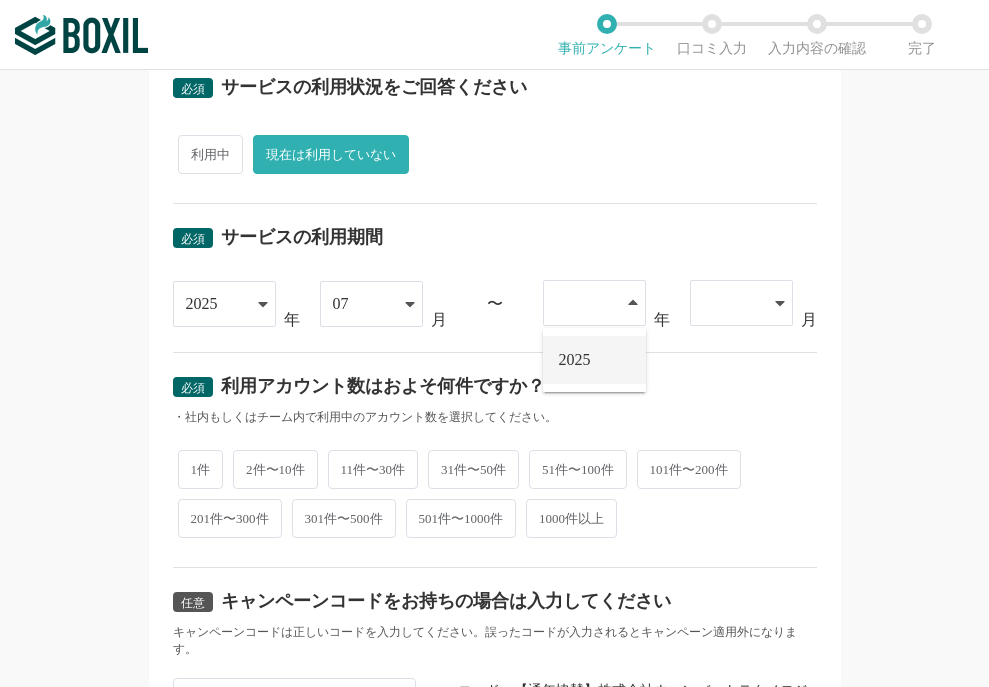 click on "2025" at bounding box center [594, 360] 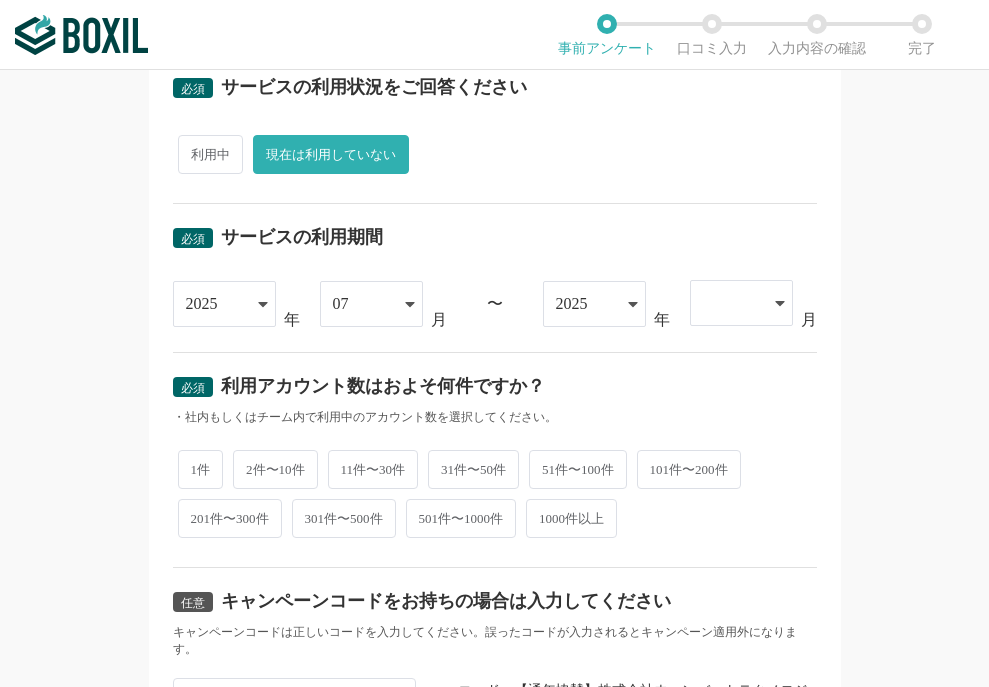 click at bounding box center [731, 303] 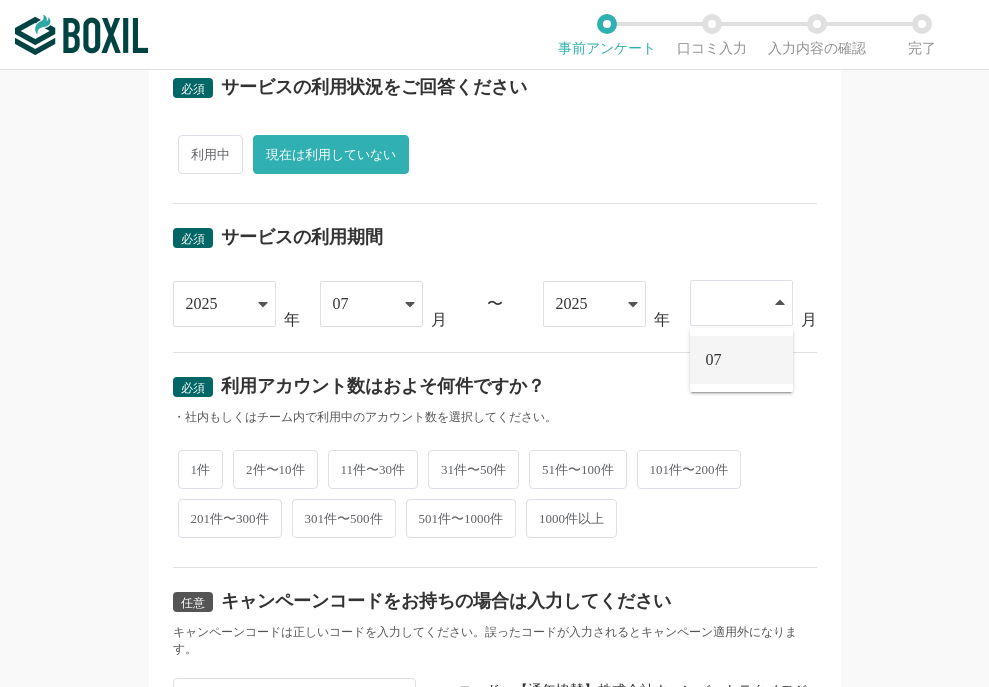click on "07" at bounding box center [741, 360] 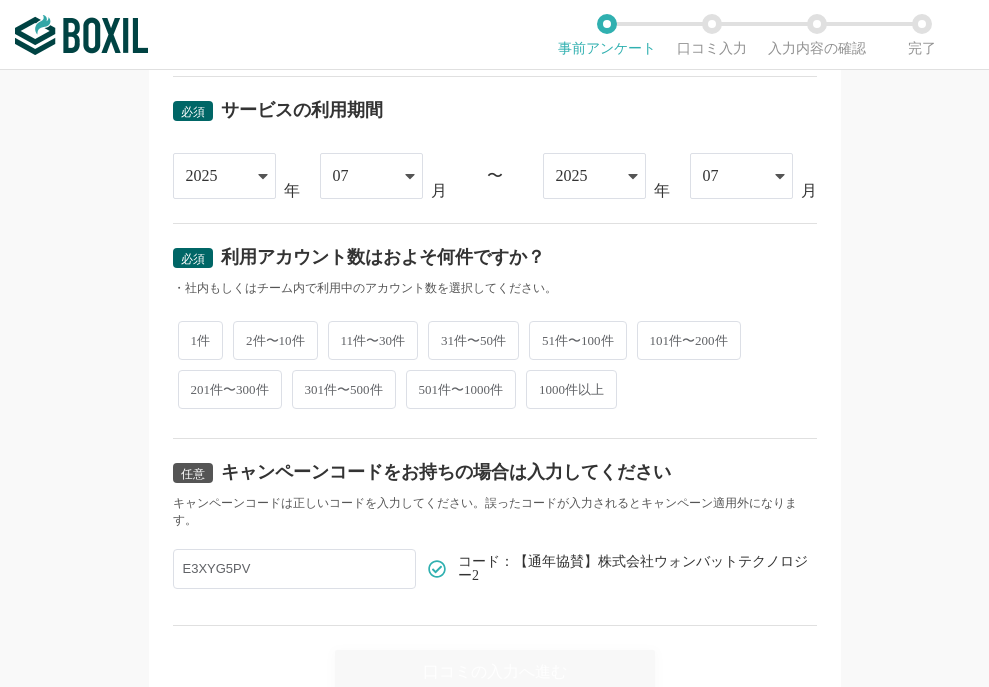 scroll, scrollTop: 814, scrollLeft: 0, axis: vertical 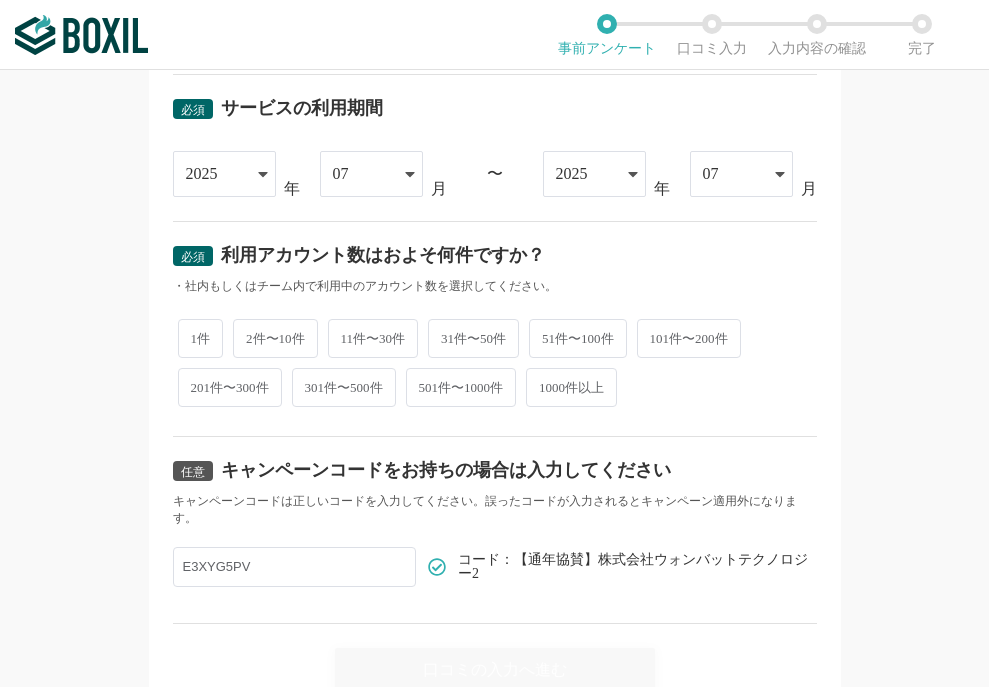 click on "1件" at bounding box center (201, 338) 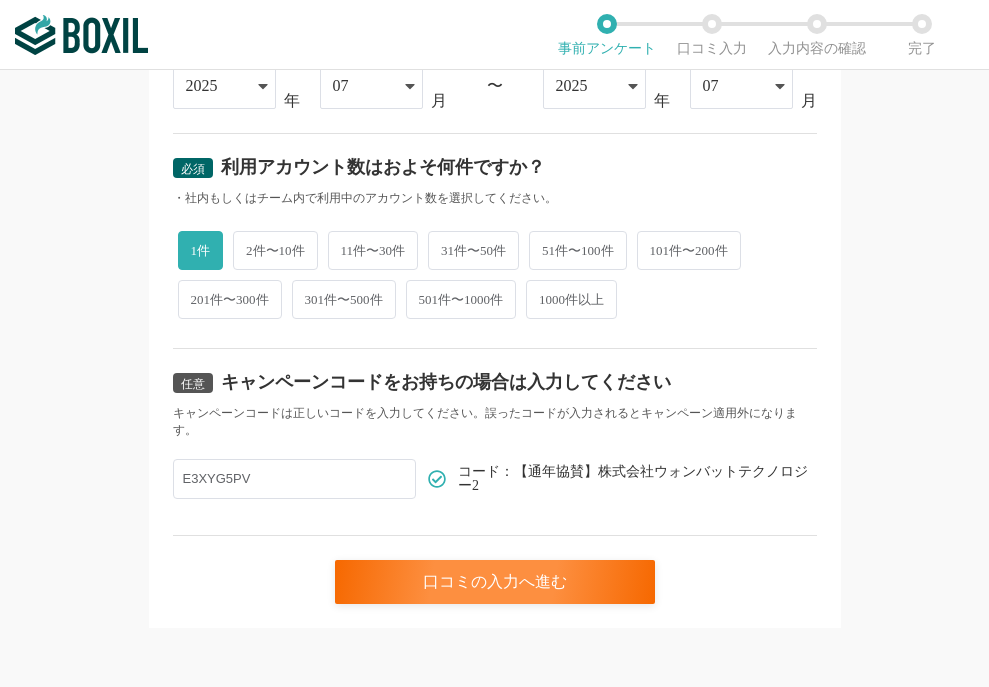 scroll, scrollTop: 901, scrollLeft: 0, axis: vertical 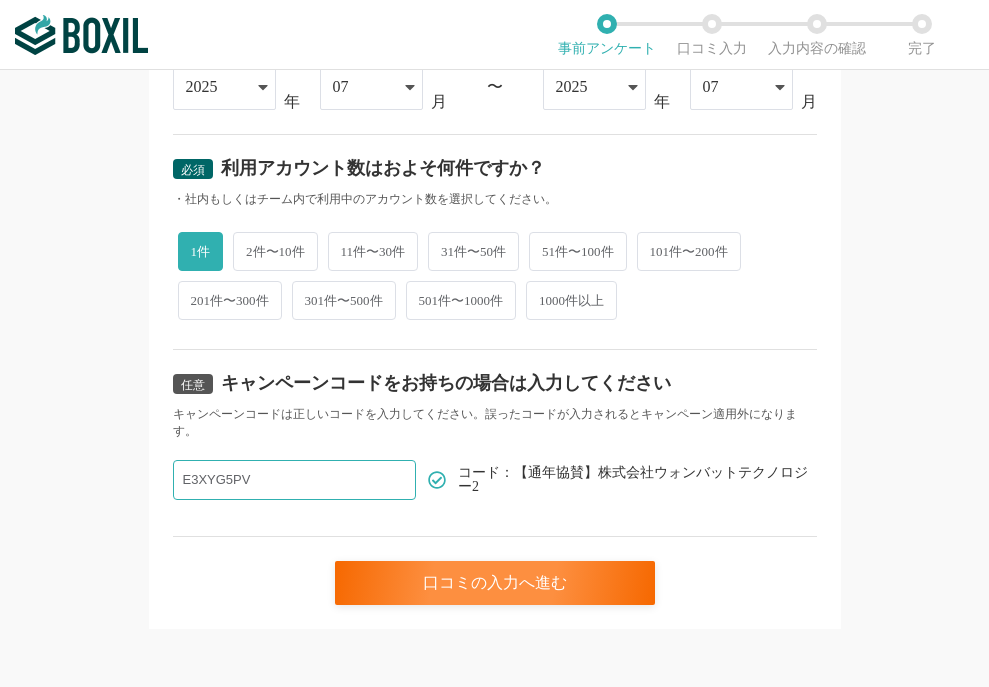 click on "E3XYG5PV" at bounding box center [294, 480] 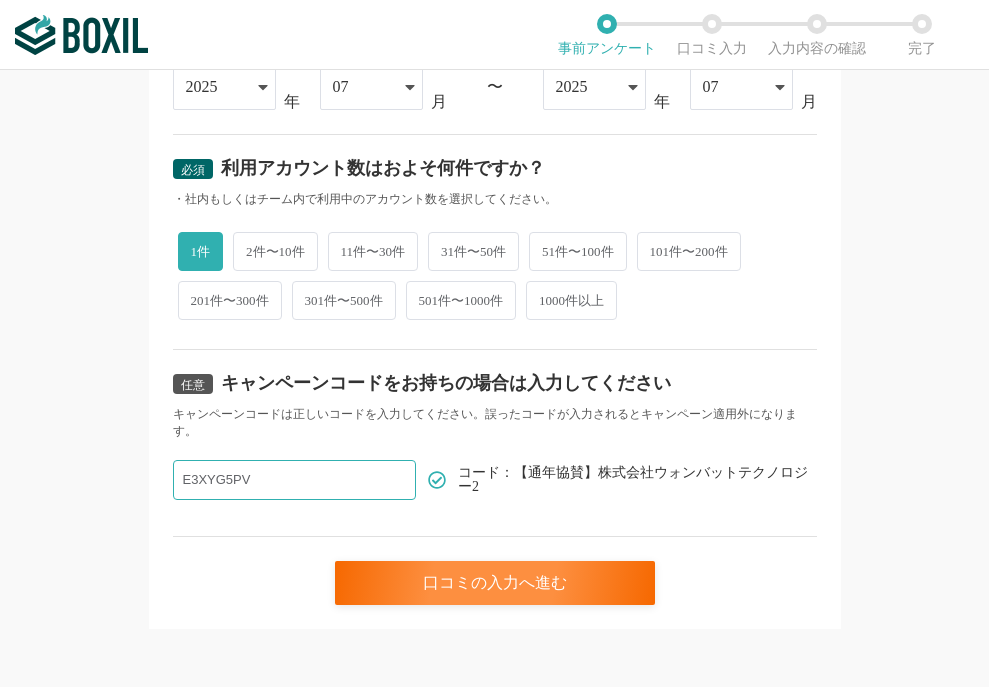 scroll, scrollTop: 0, scrollLeft: 0, axis: both 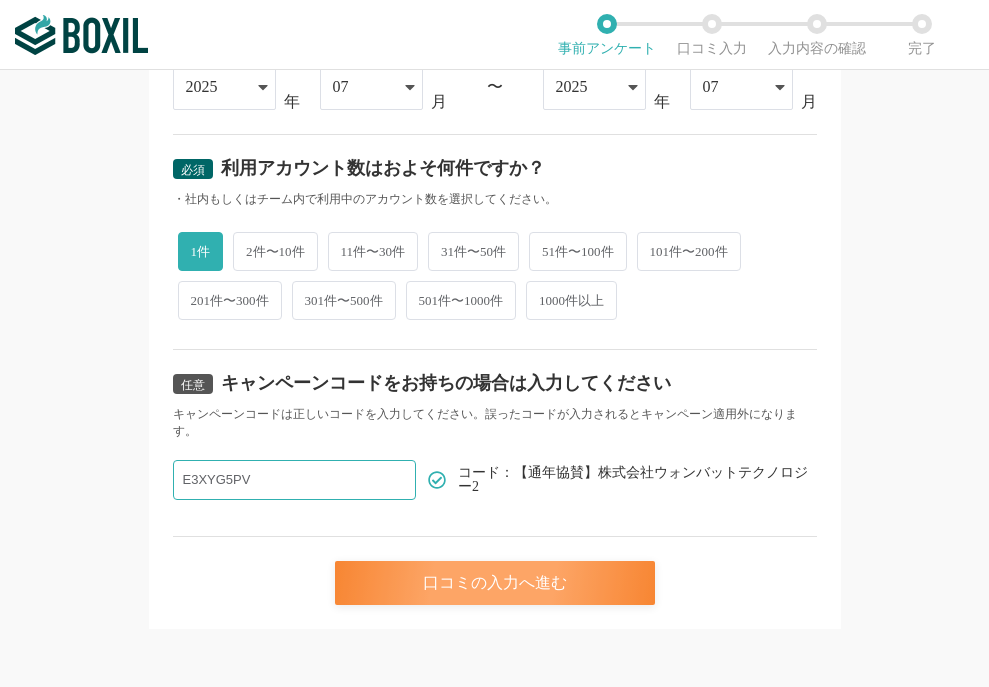 click on "口コミの入力へ進む" at bounding box center [495, 583] 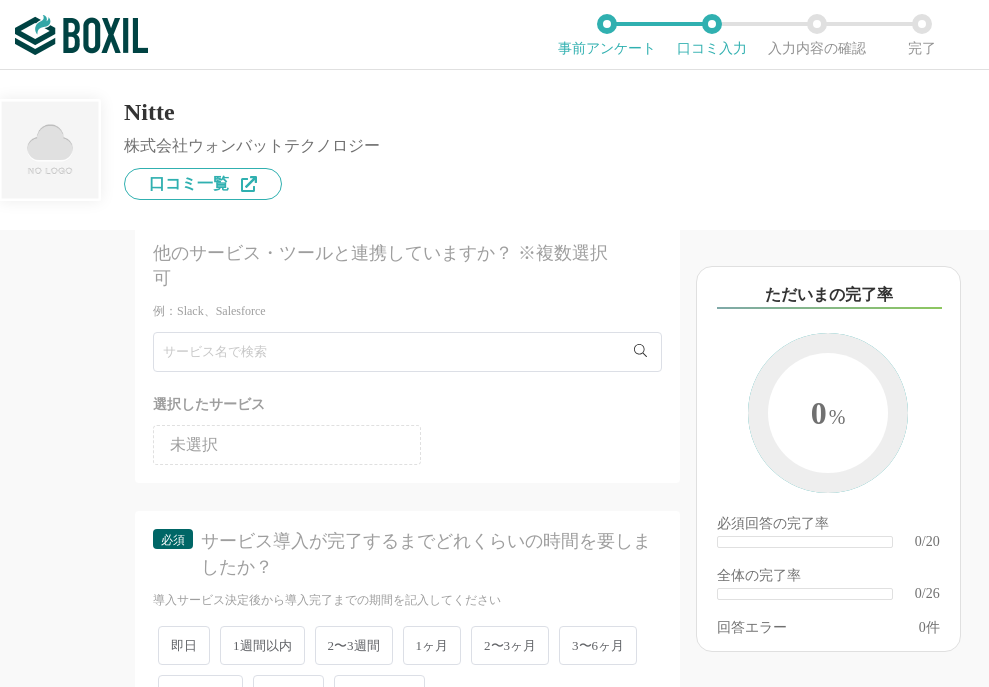 scroll, scrollTop: 11, scrollLeft: 0, axis: vertical 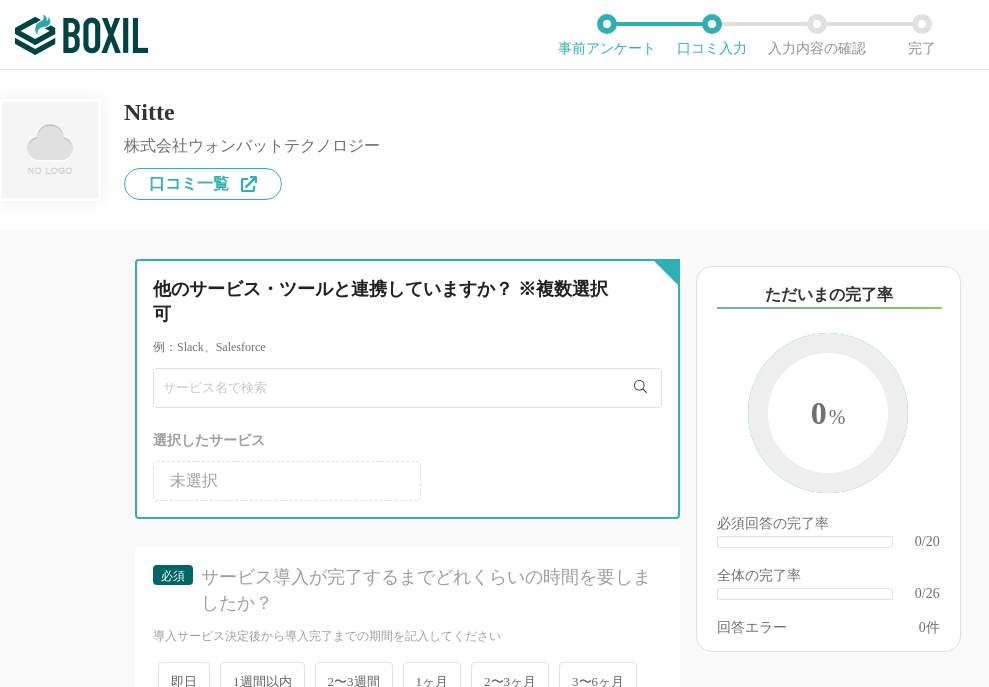 click at bounding box center [407, 388] 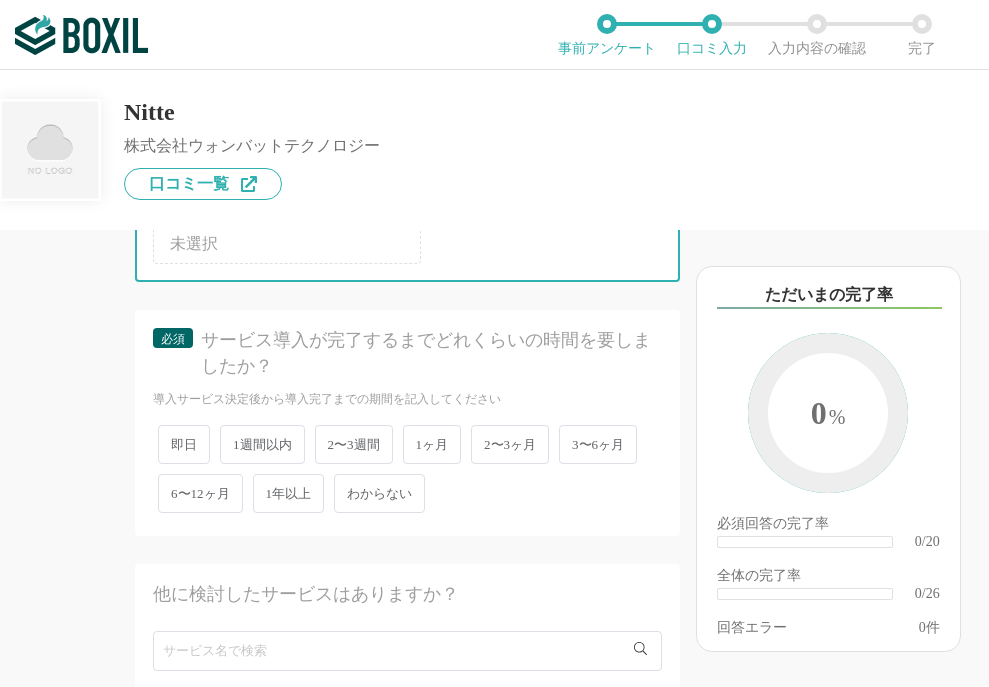 scroll, scrollTop: 258, scrollLeft: 0, axis: vertical 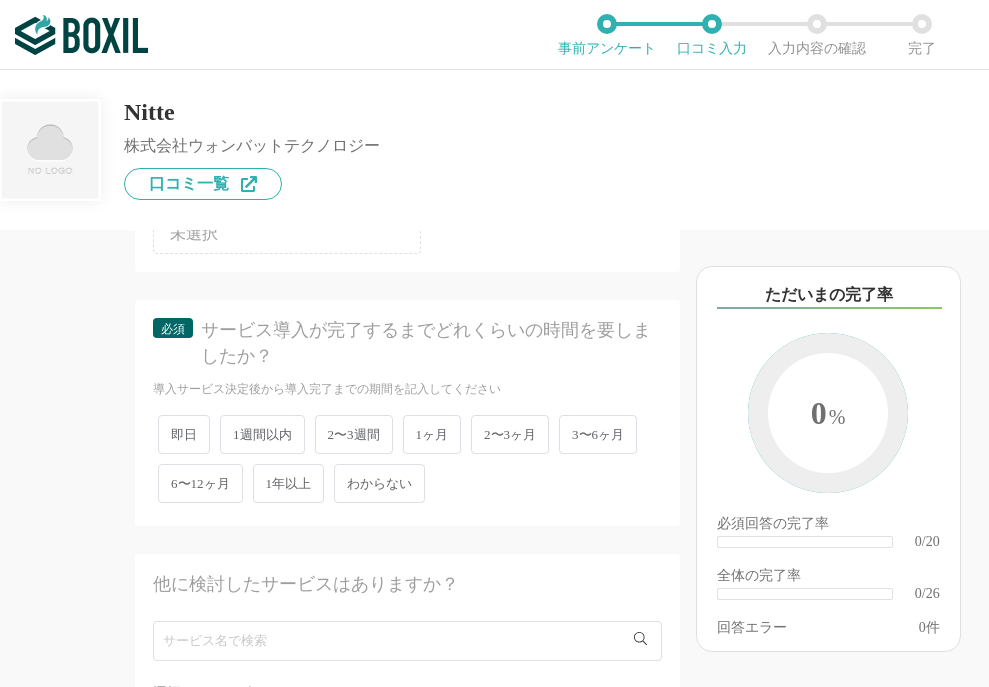 click on "即日" at bounding box center (184, 434) 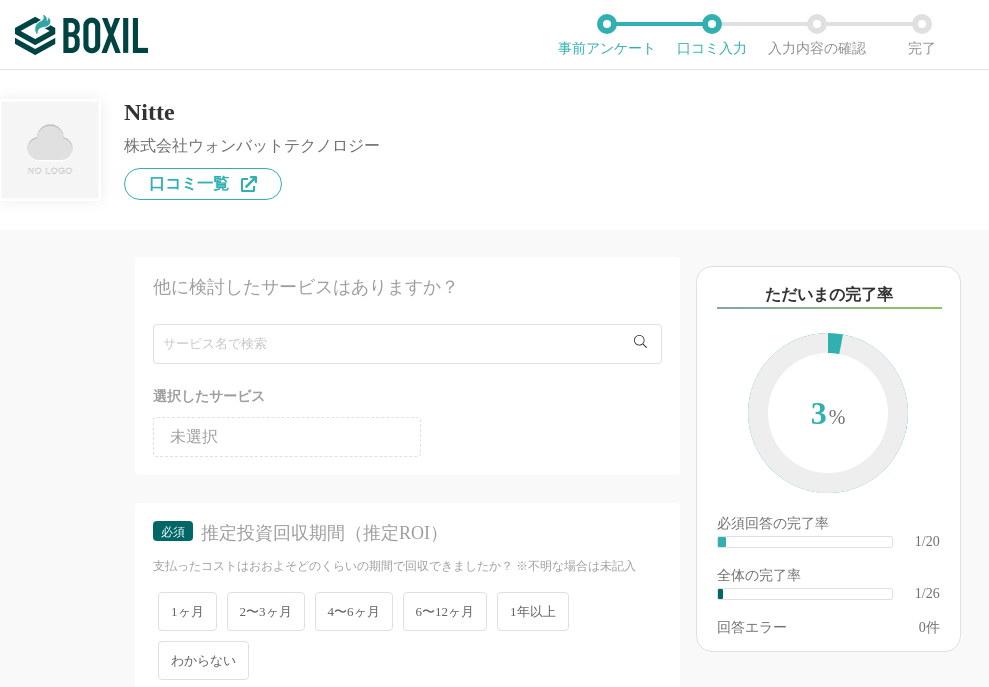 scroll, scrollTop: 558, scrollLeft: 0, axis: vertical 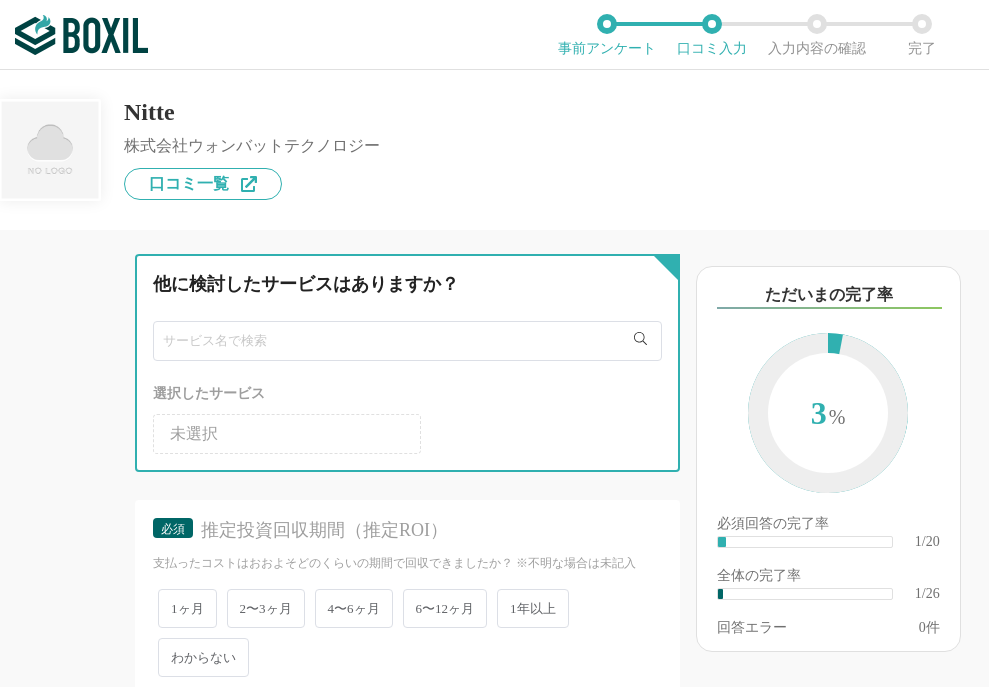 click at bounding box center (407, 341) 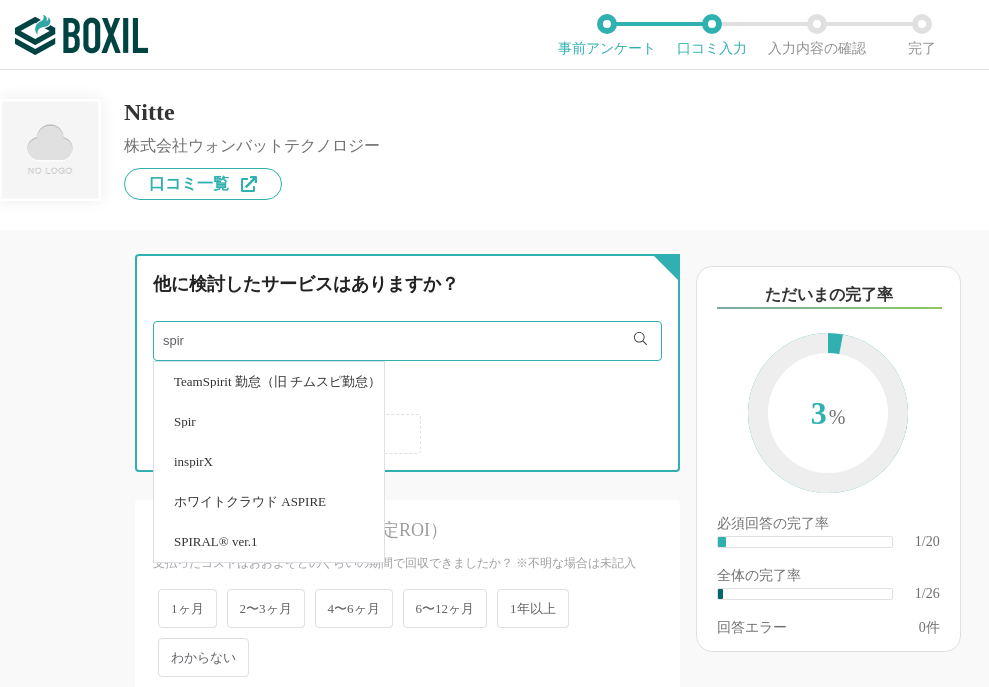 type on "spir" 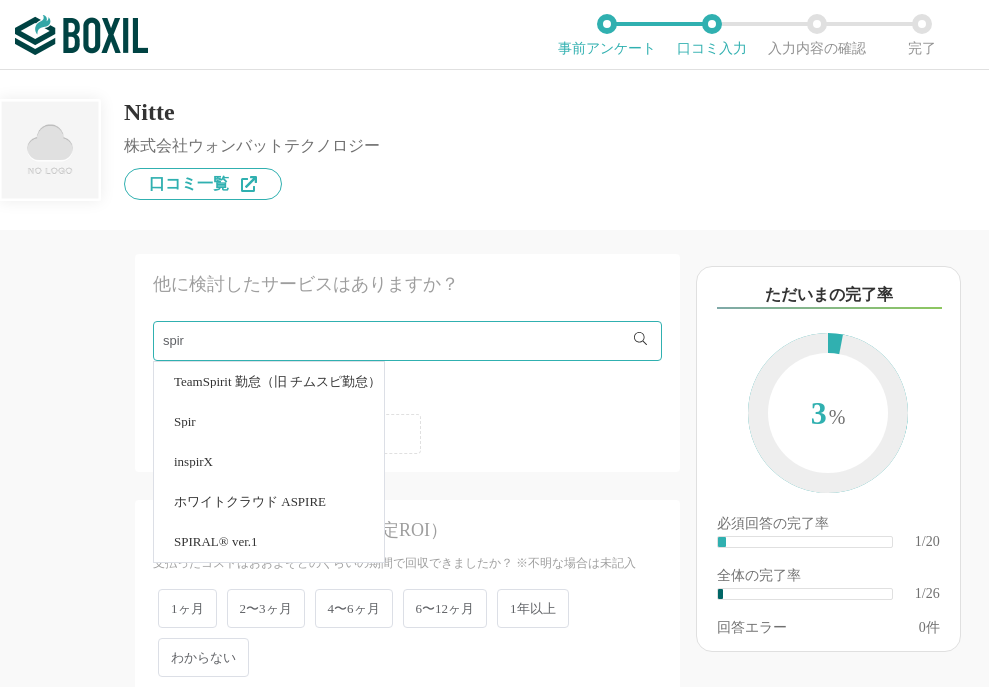 click on "Spir" at bounding box center [269, 422] 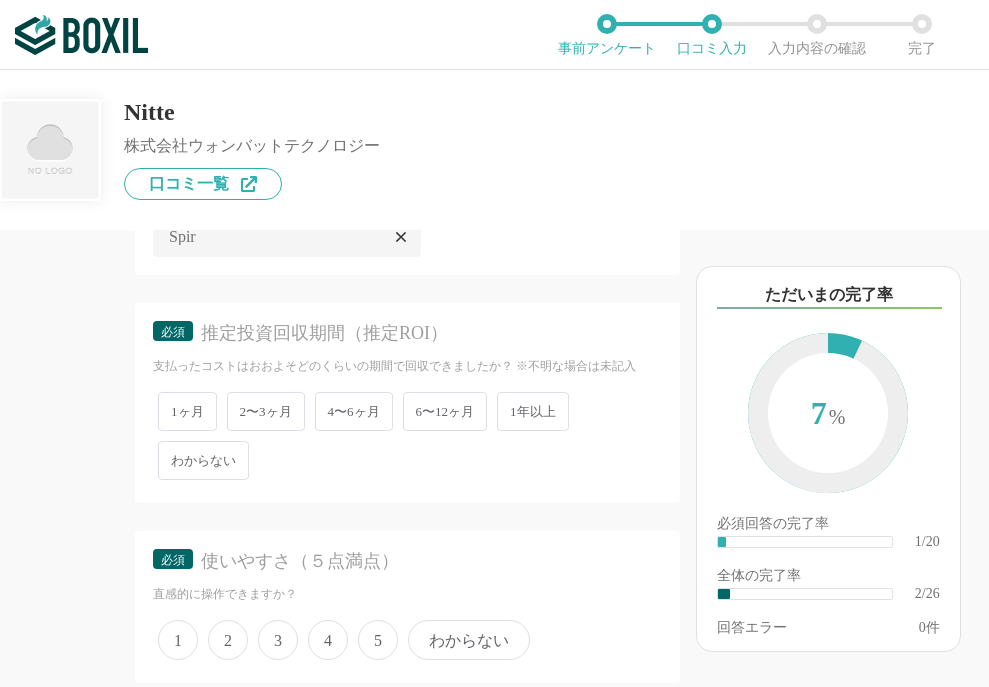 scroll, scrollTop: 763, scrollLeft: 0, axis: vertical 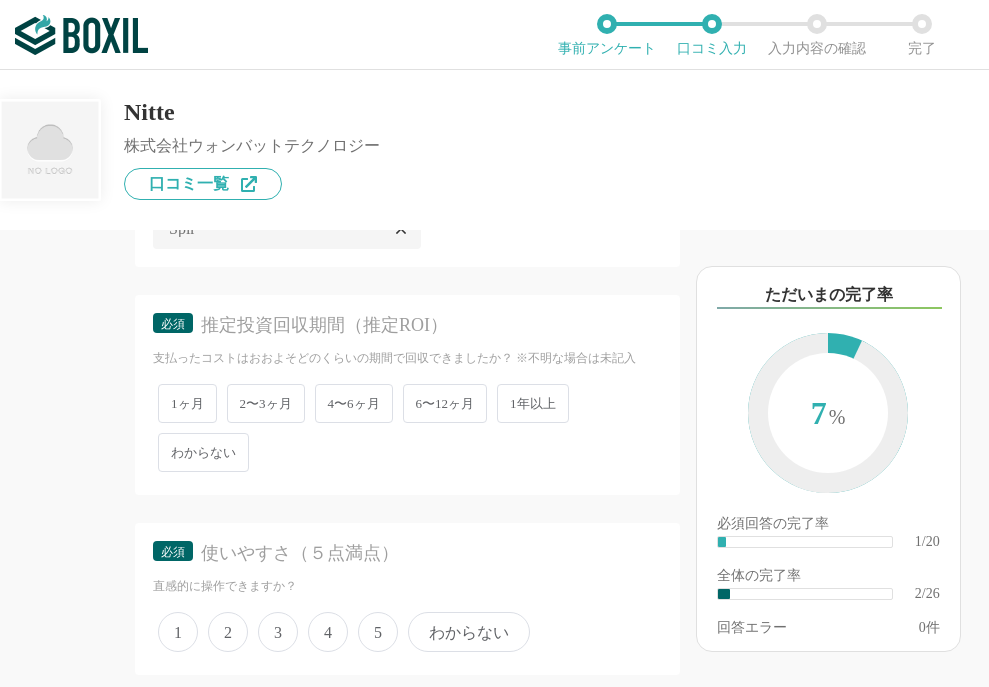 click on "わからない" at bounding box center (203, 452) 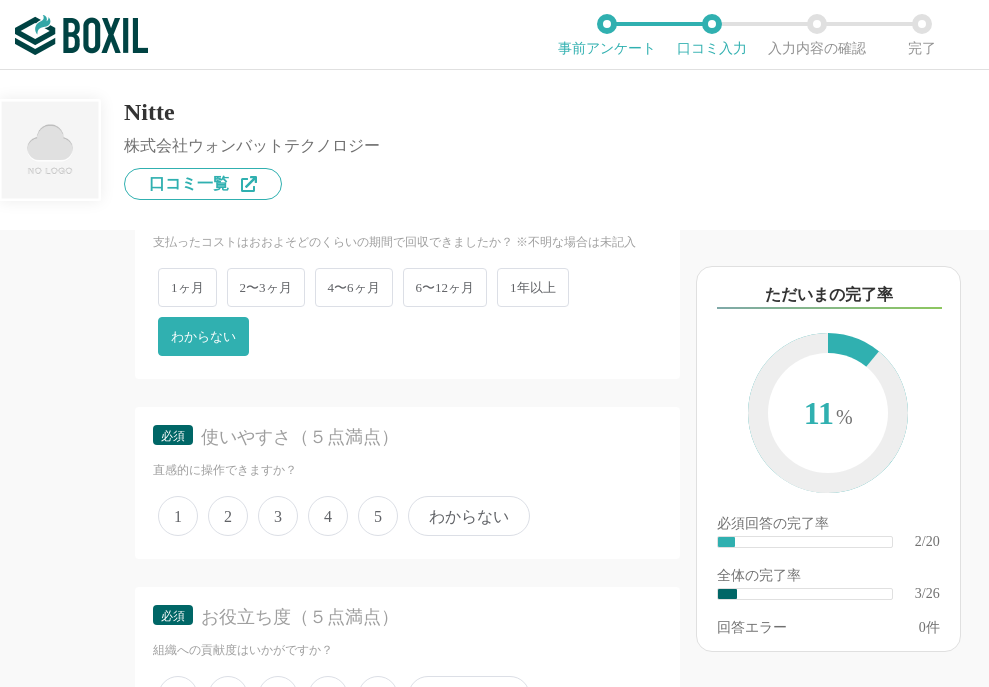 scroll, scrollTop: 880, scrollLeft: 0, axis: vertical 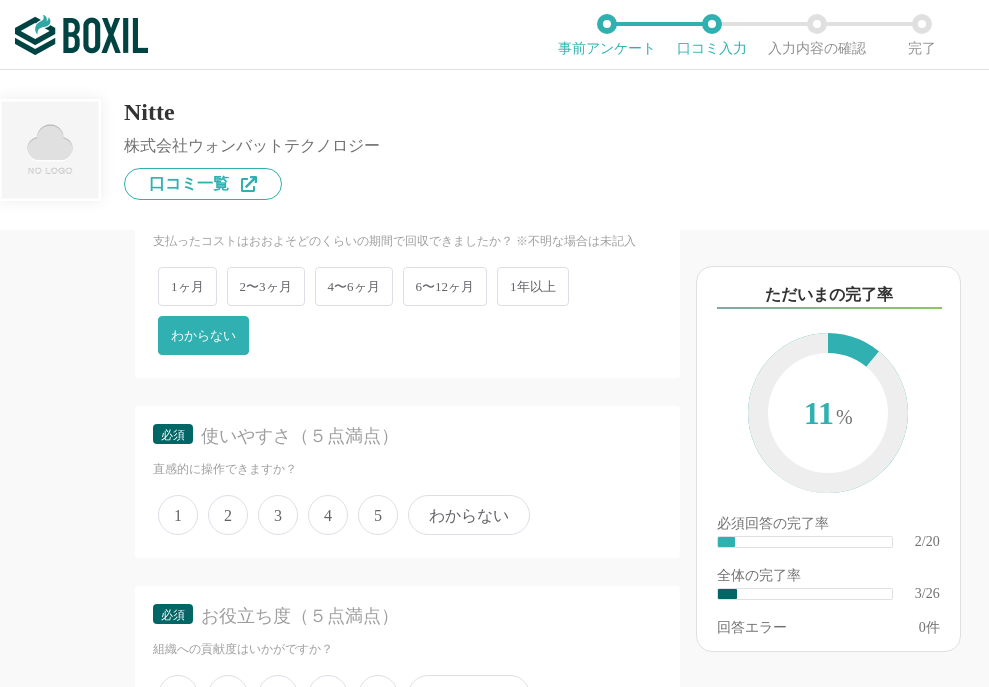 click on "3" at bounding box center [278, 515] 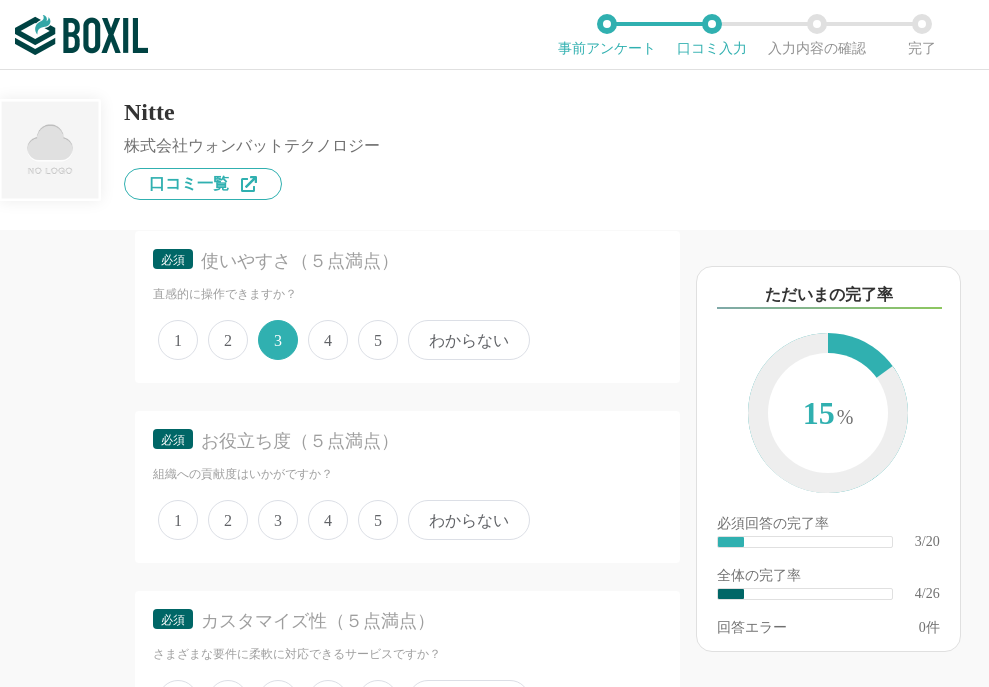 scroll, scrollTop: 1059, scrollLeft: 0, axis: vertical 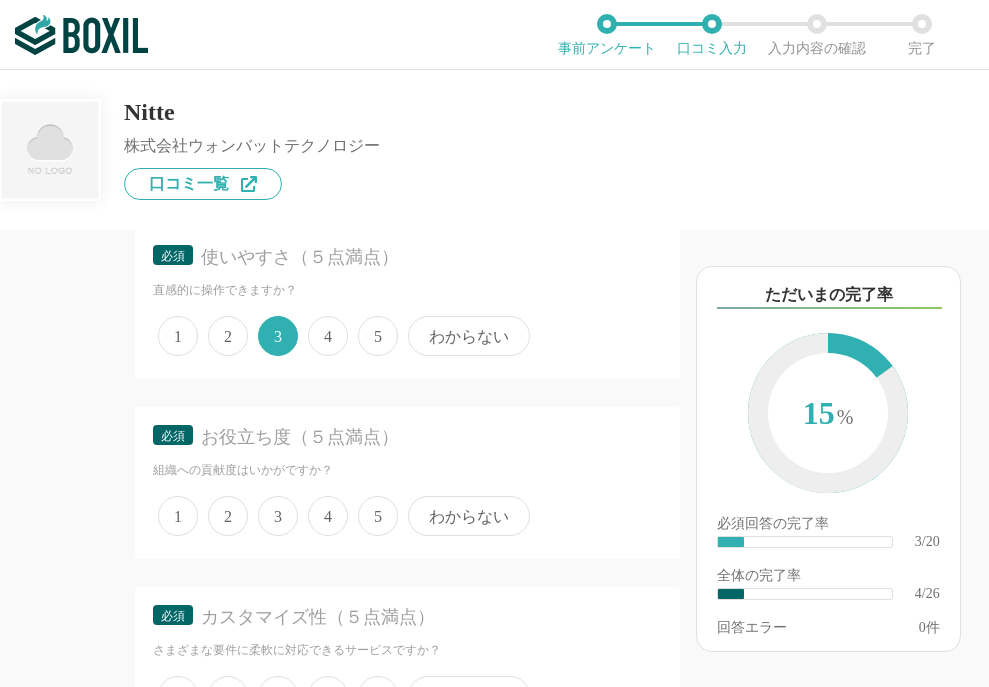 click on "3" at bounding box center (278, 516) 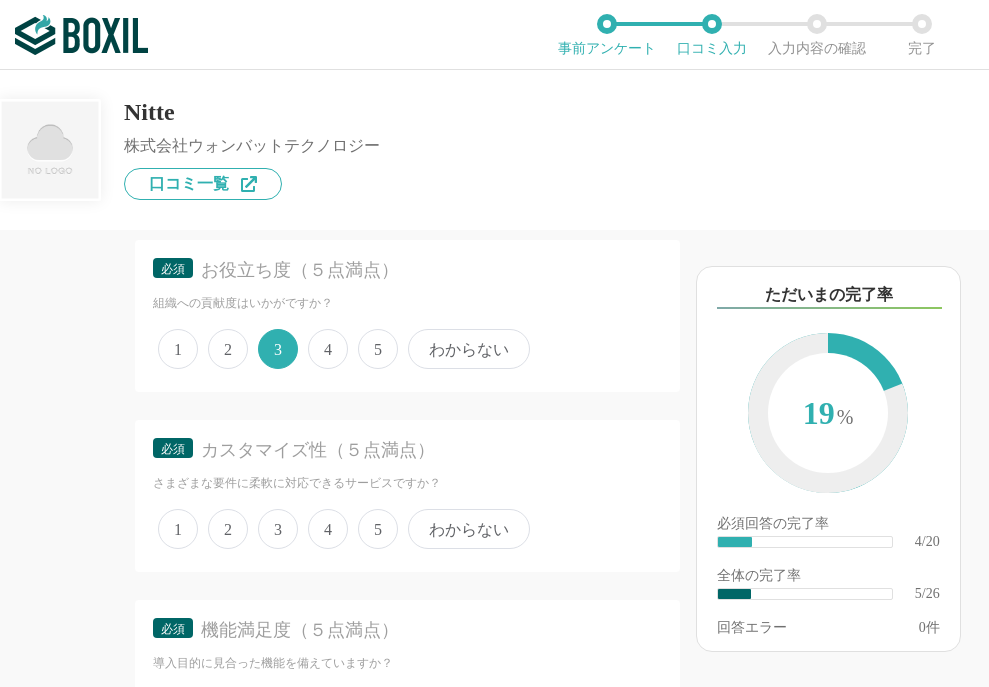 click on "3" at bounding box center (278, 529) 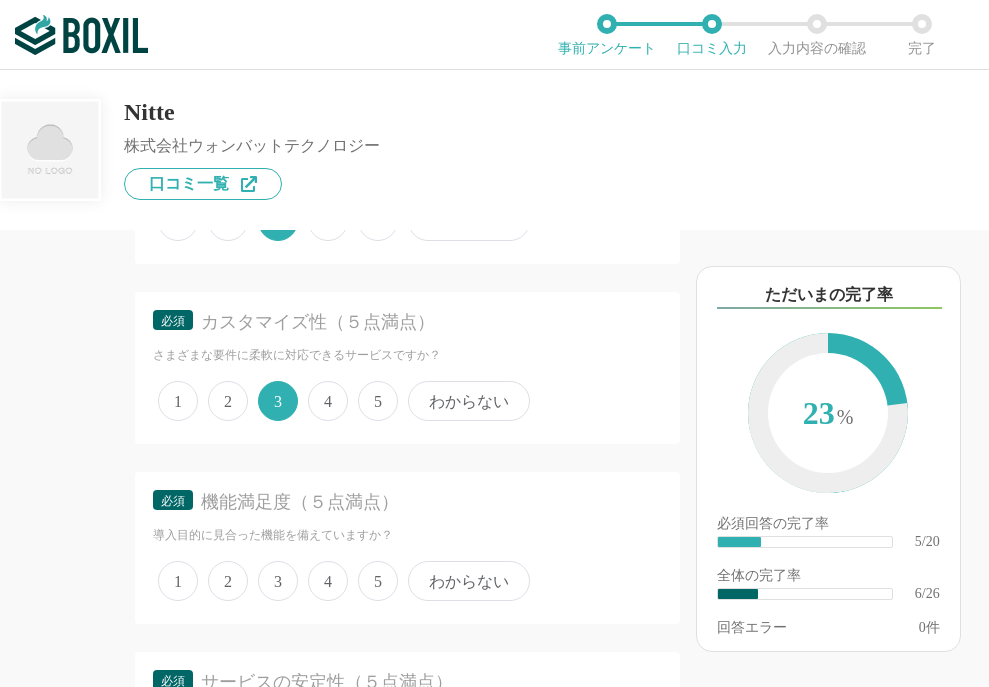 scroll, scrollTop: 1366, scrollLeft: 0, axis: vertical 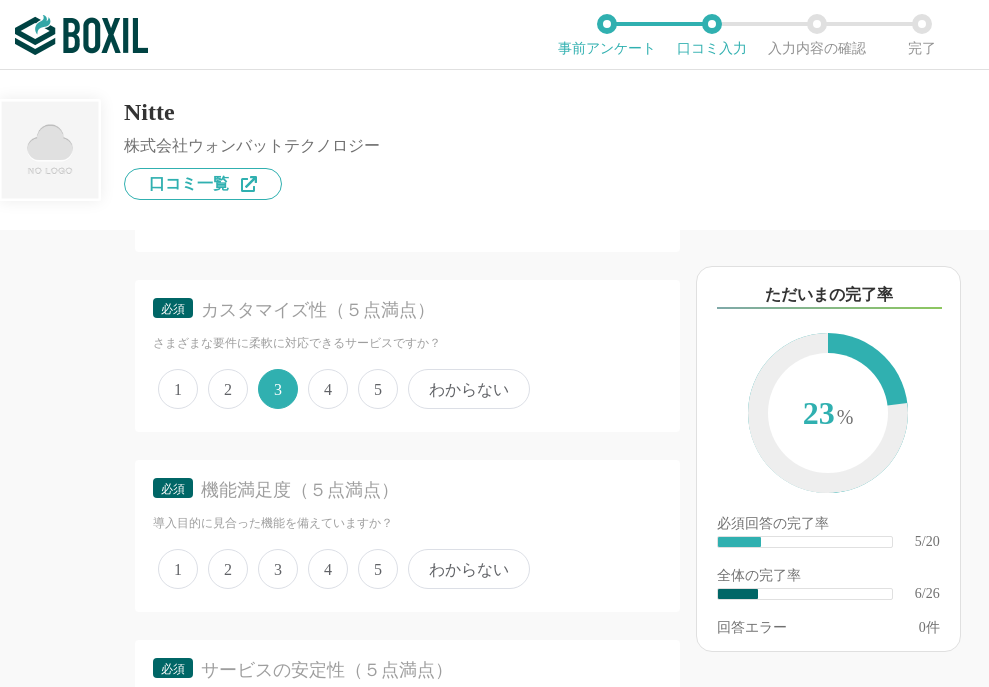 click on "2" at bounding box center [228, 569] 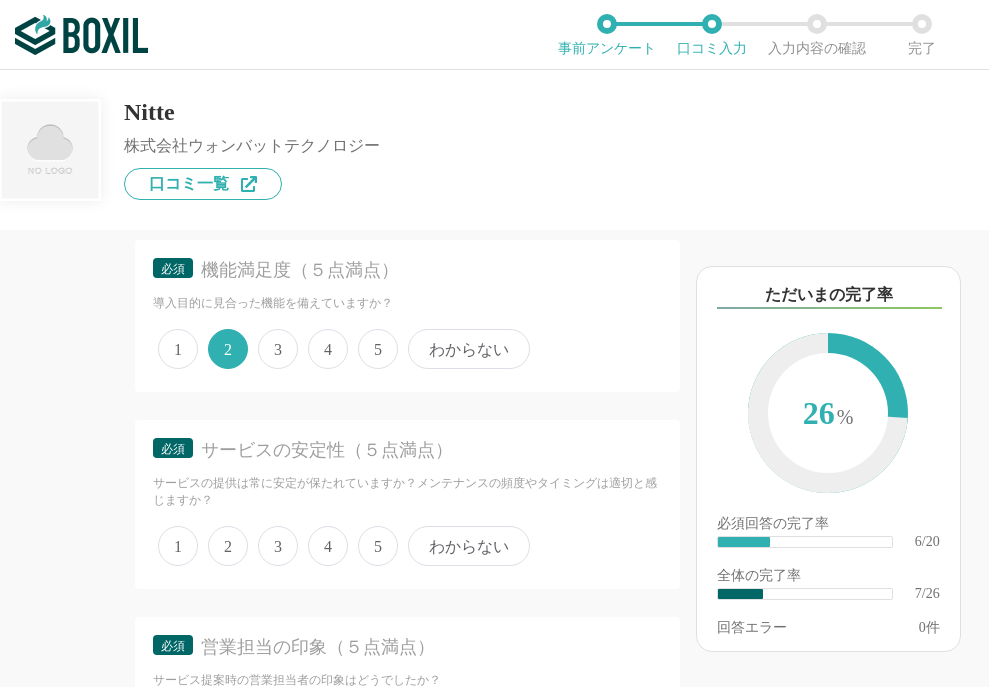click on "3" at bounding box center (278, 546) 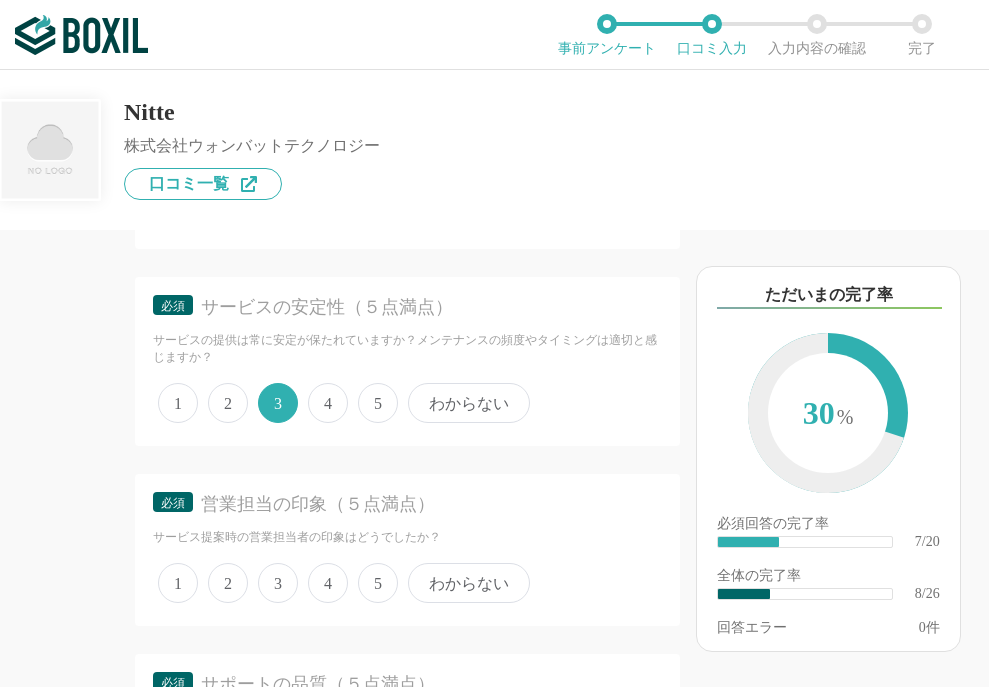 scroll, scrollTop: 1735, scrollLeft: 0, axis: vertical 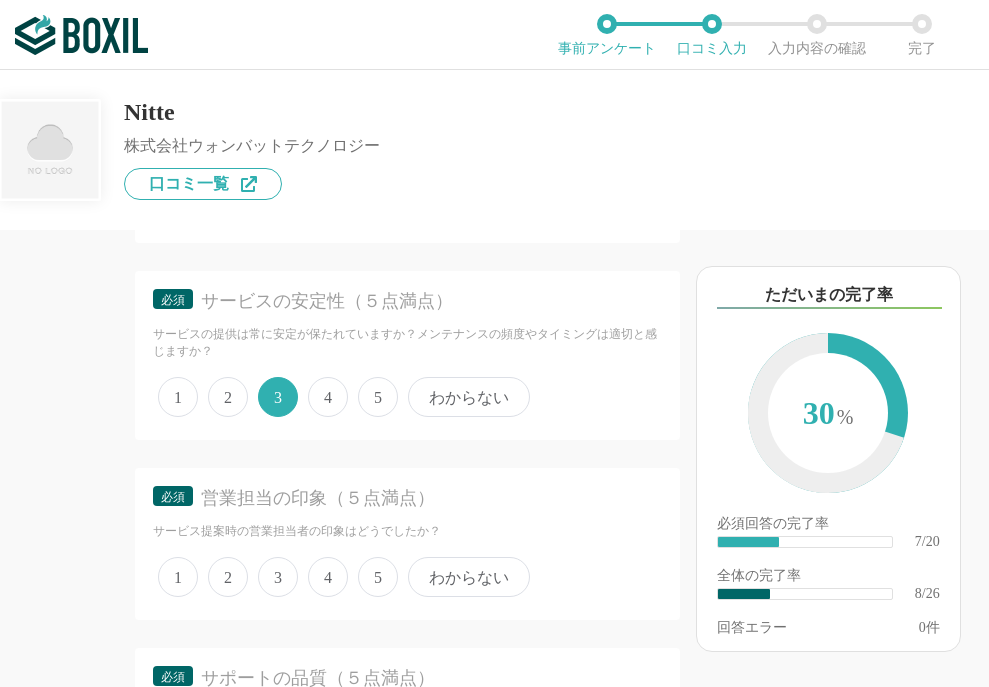 click on "わからない" at bounding box center [469, 577] 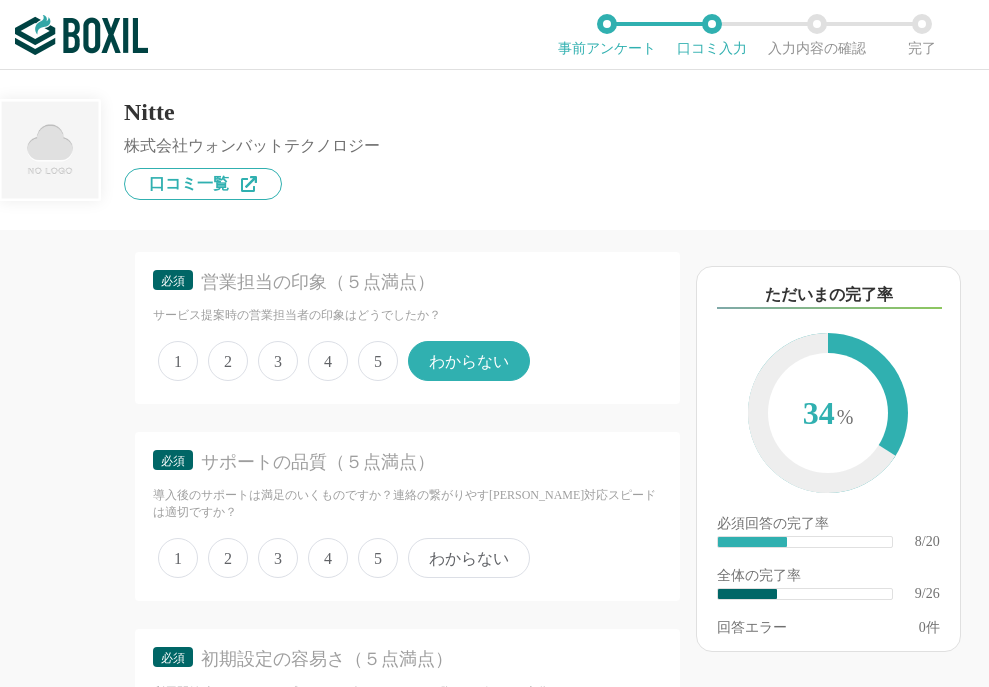 scroll, scrollTop: 1961, scrollLeft: 0, axis: vertical 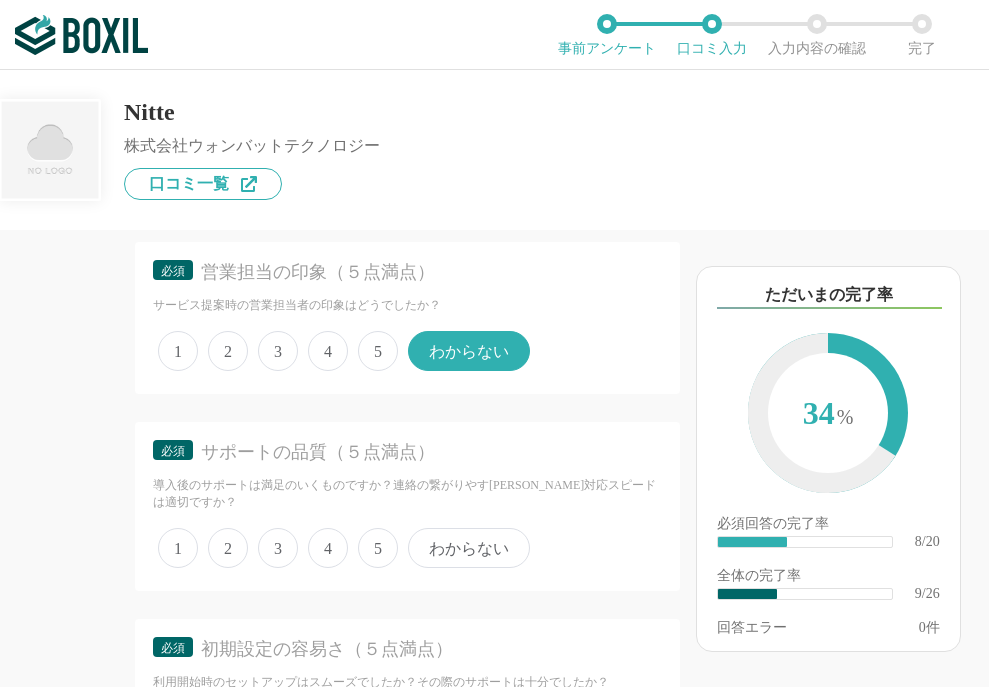 click on "3" at bounding box center (278, 548) 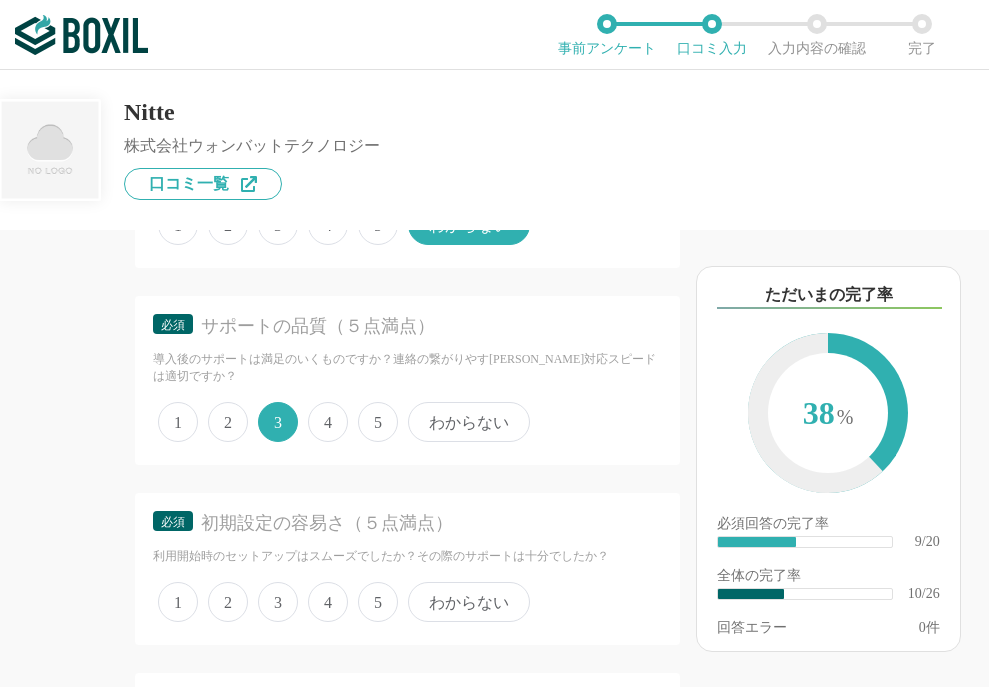 scroll, scrollTop: 2135, scrollLeft: 0, axis: vertical 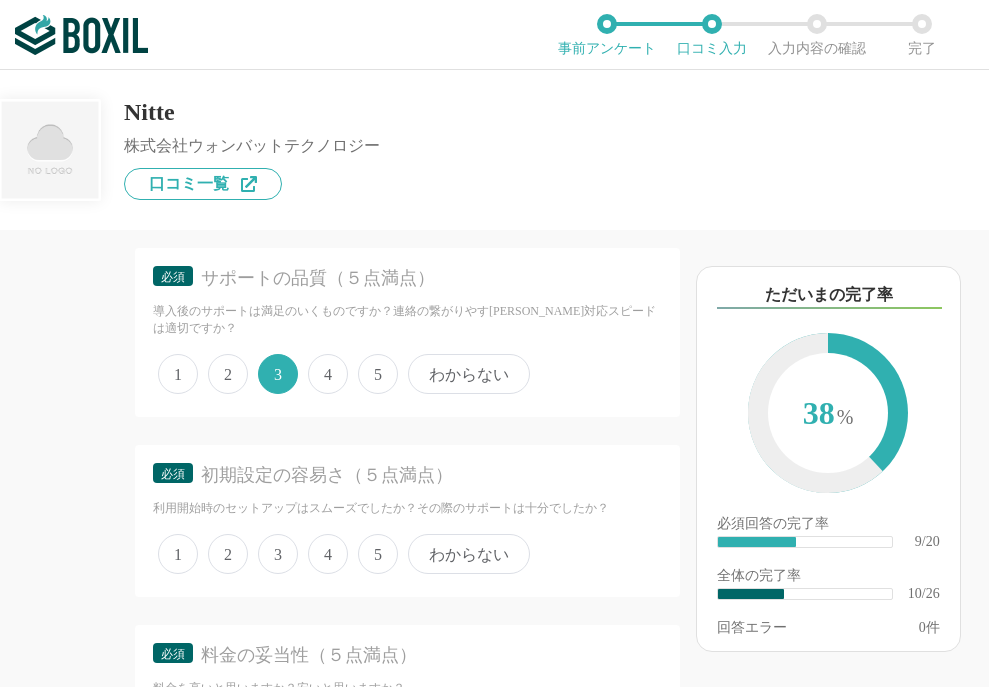 click on "わからない" at bounding box center (469, 374) 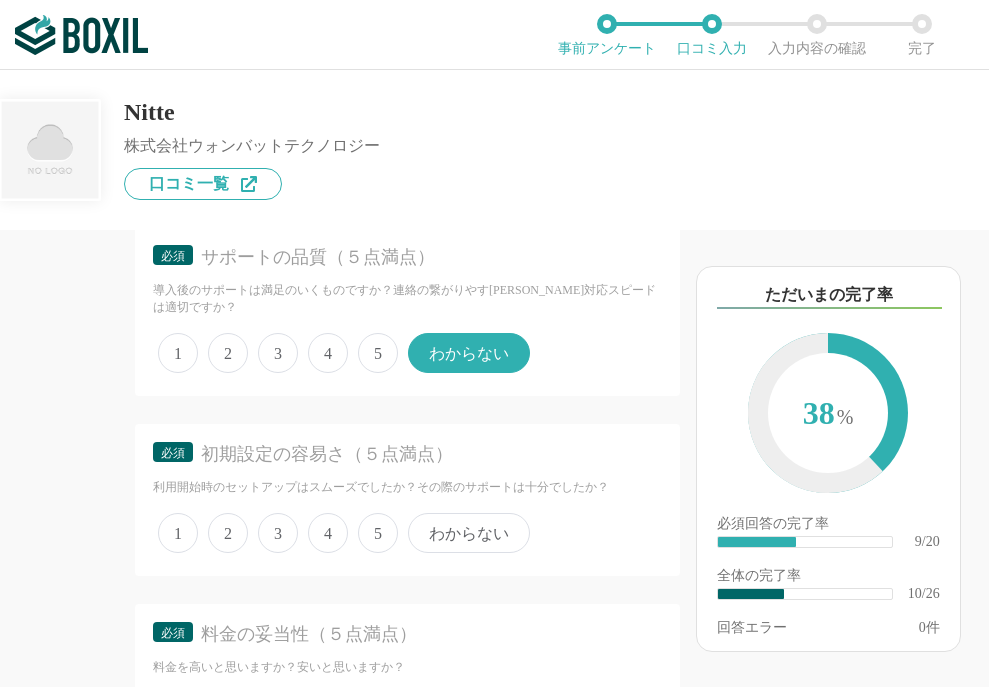 scroll, scrollTop: 2179, scrollLeft: 0, axis: vertical 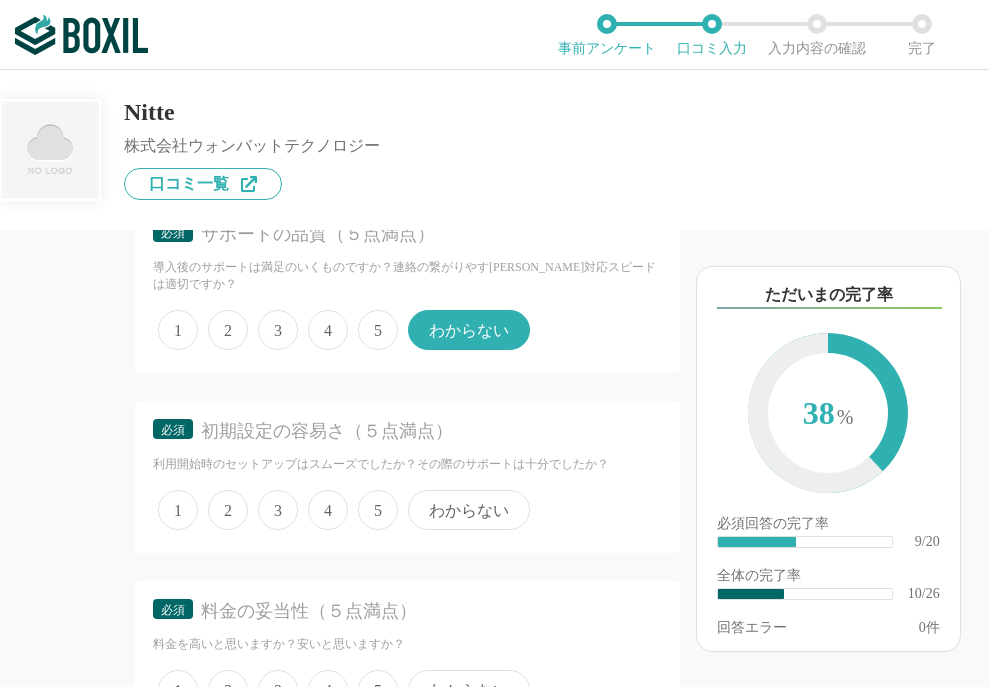 click on "5" at bounding box center (378, 510) 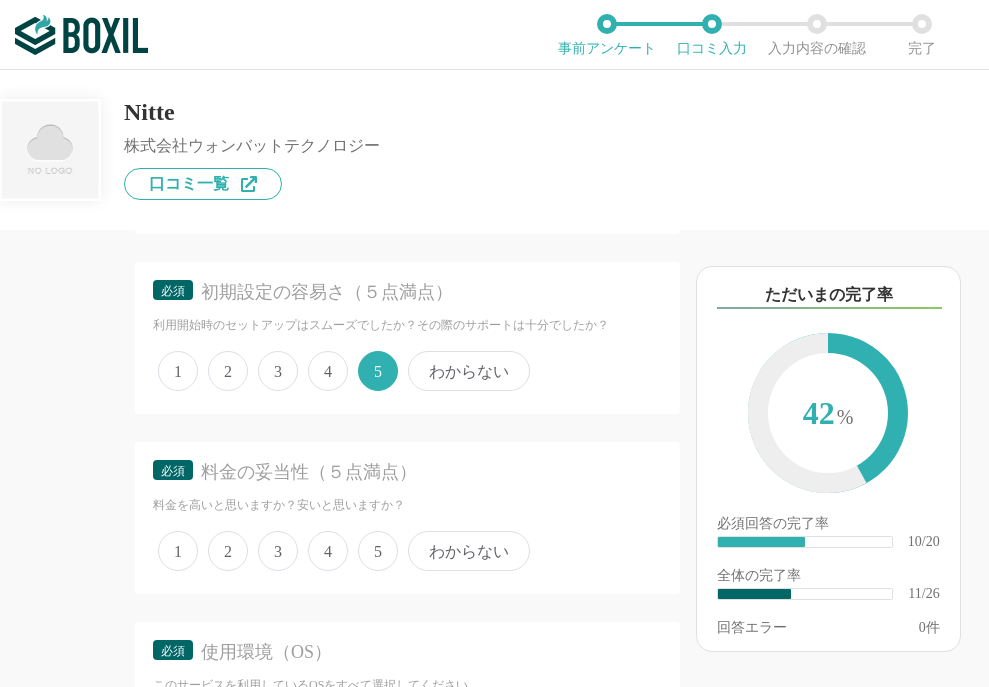 scroll, scrollTop: 2325, scrollLeft: 0, axis: vertical 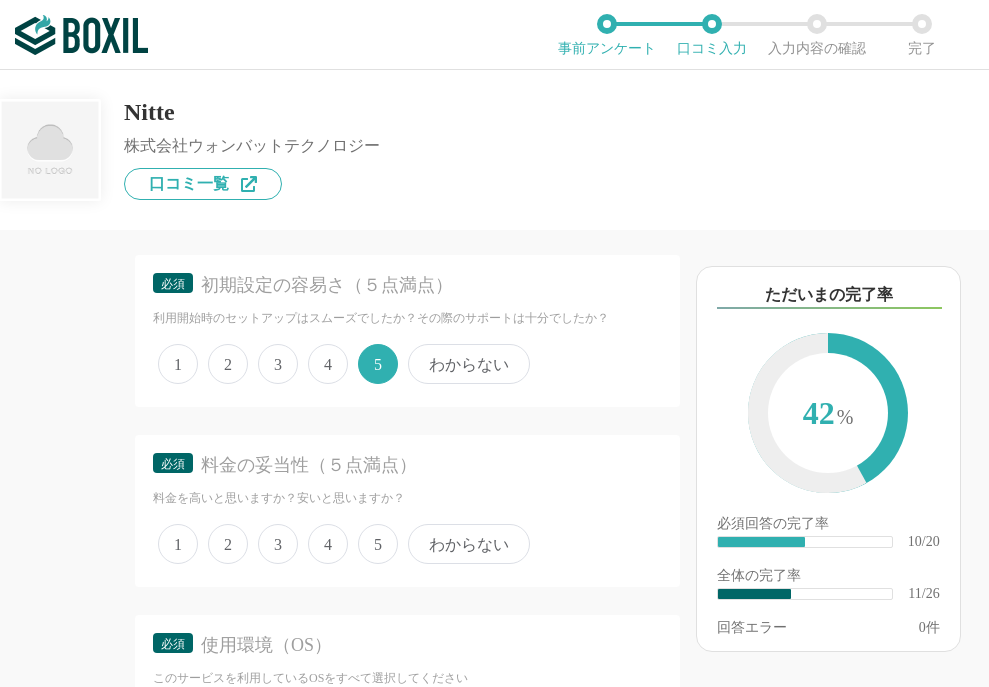 click on "3" at bounding box center (278, 544) 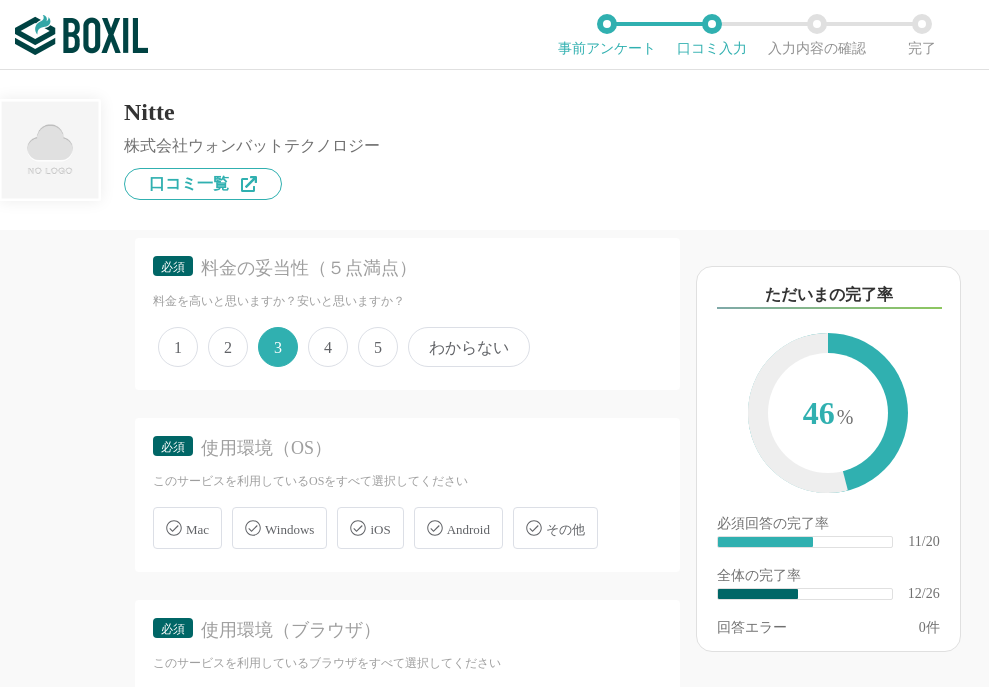 scroll, scrollTop: 2524, scrollLeft: 0, axis: vertical 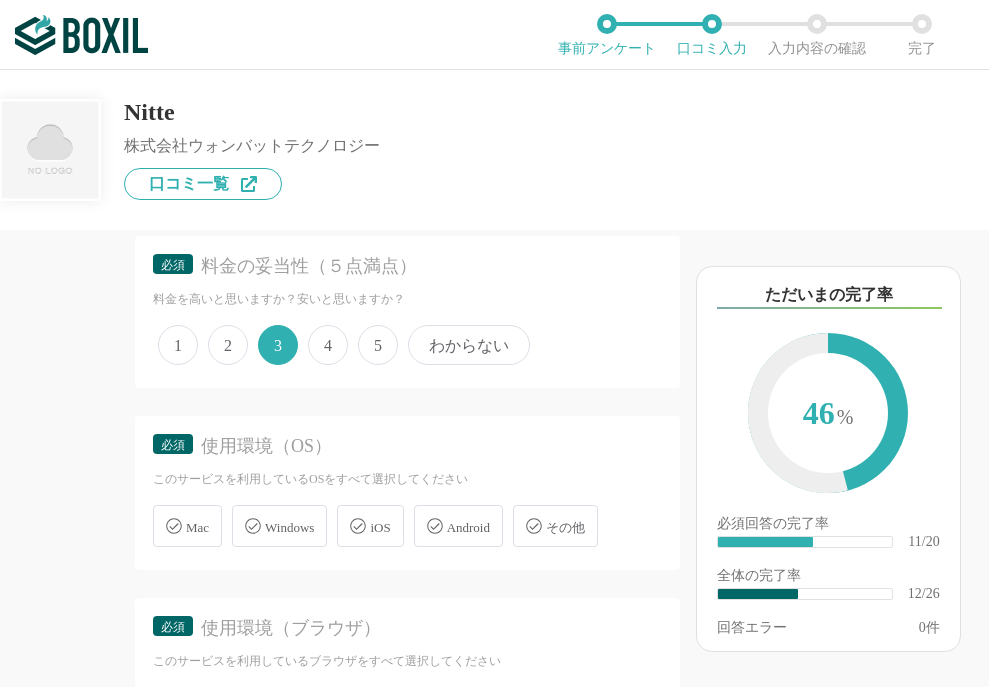 click on "Mac" at bounding box center [197, 527] 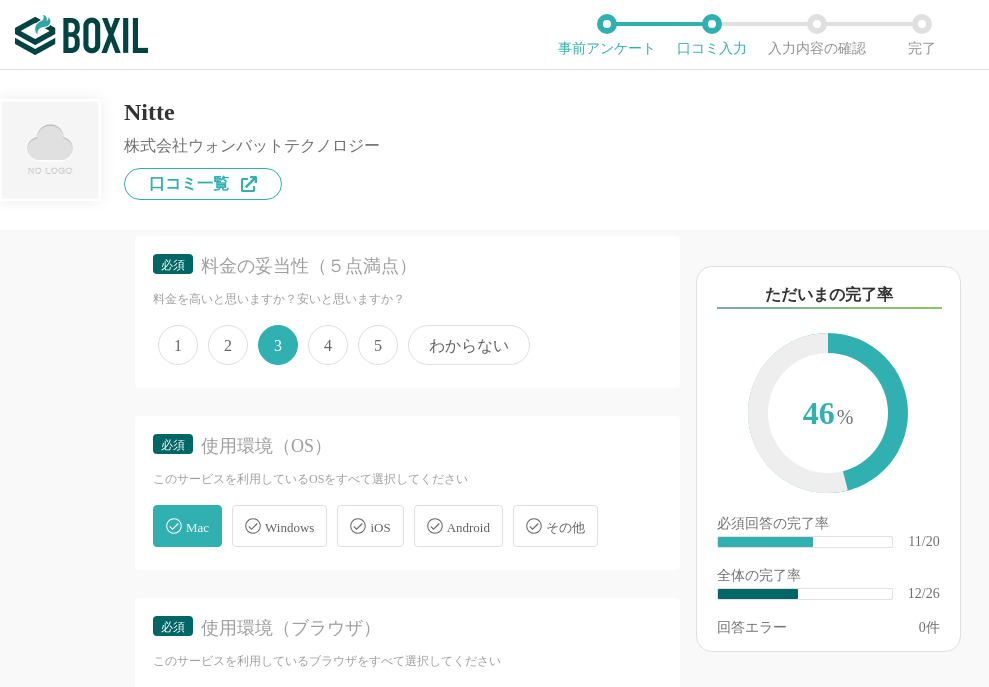 checkbox on "true" 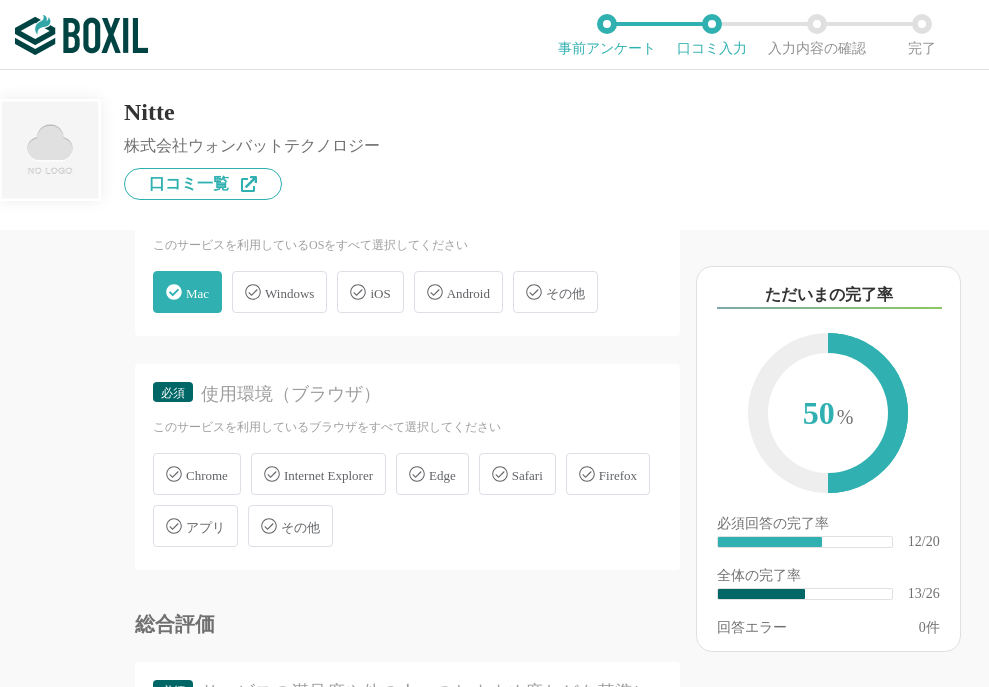scroll, scrollTop: 2761, scrollLeft: 0, axis: vertical 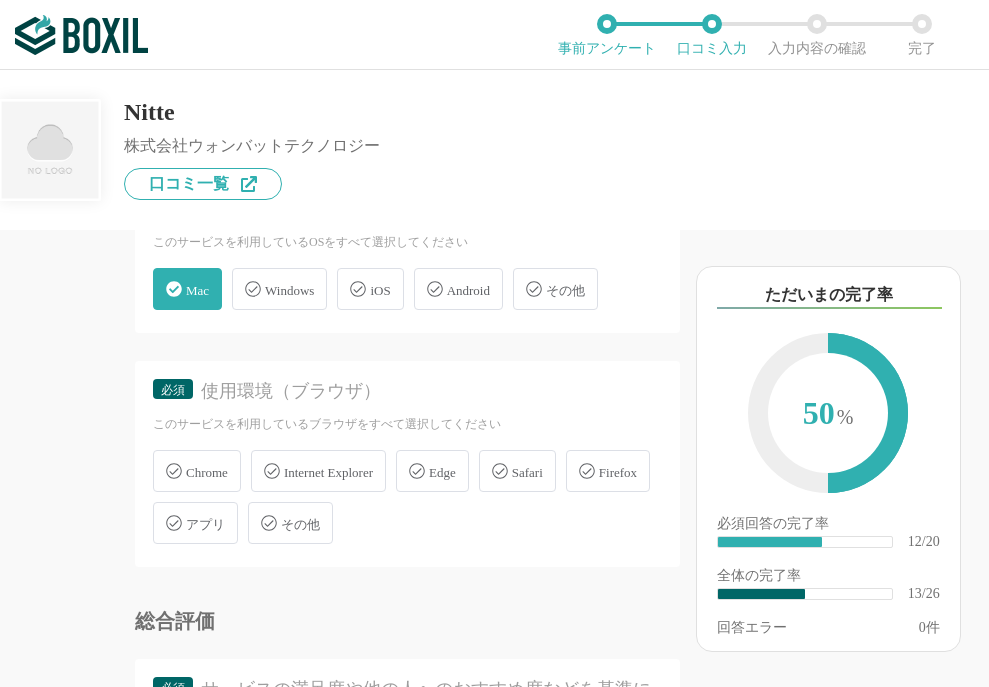 click on "Chrome" at bounding box center [207, 472] 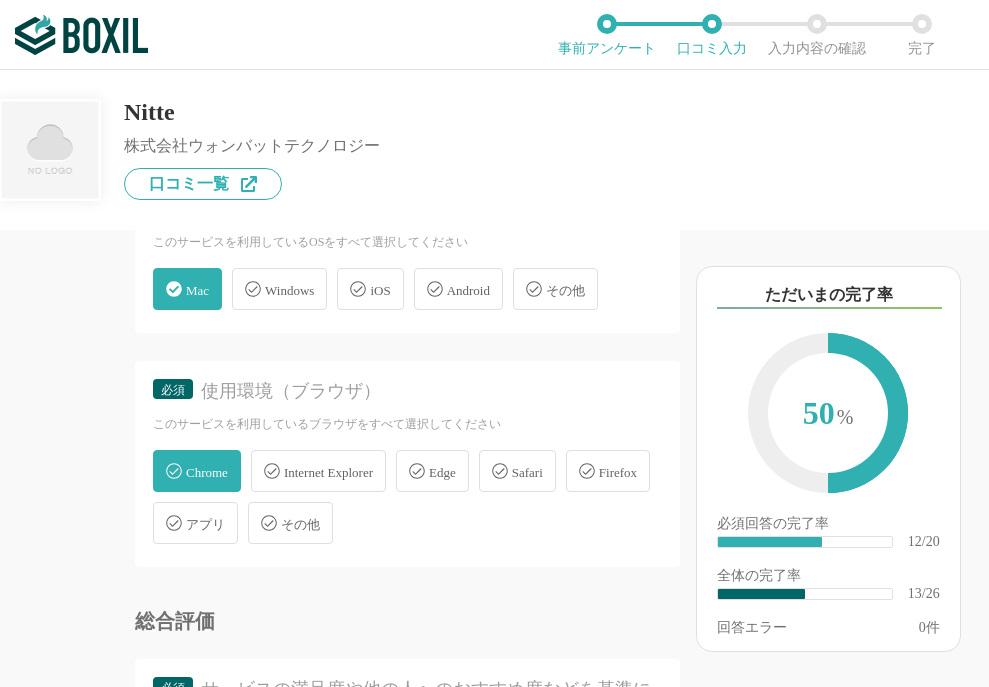 checkbox on "true" 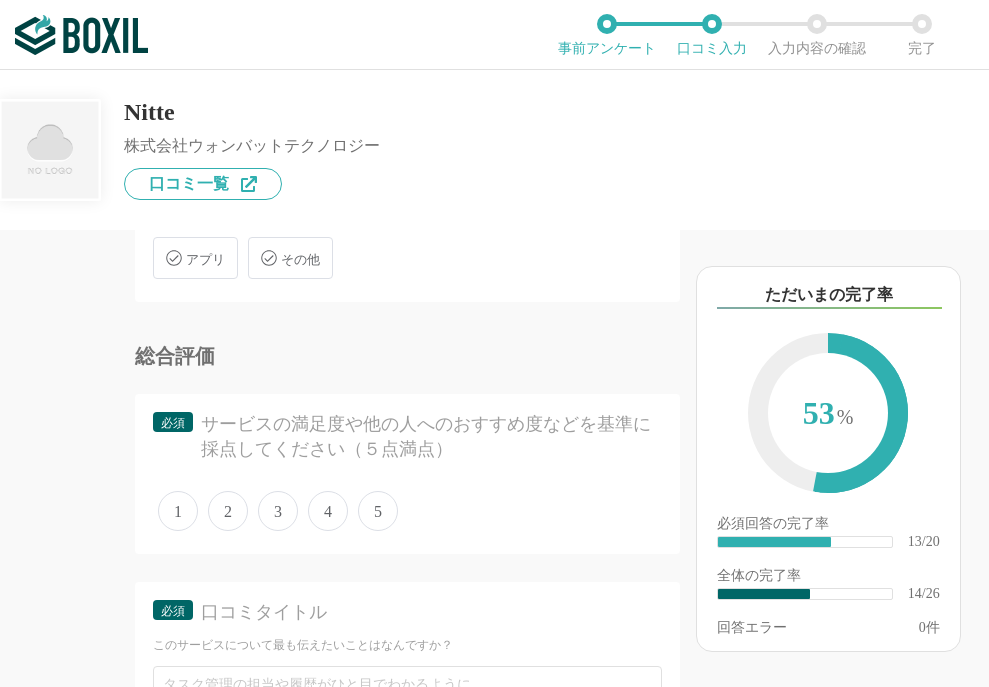 scroll, scrollTop: 3031, scrollLeft: 0, axis: vertical 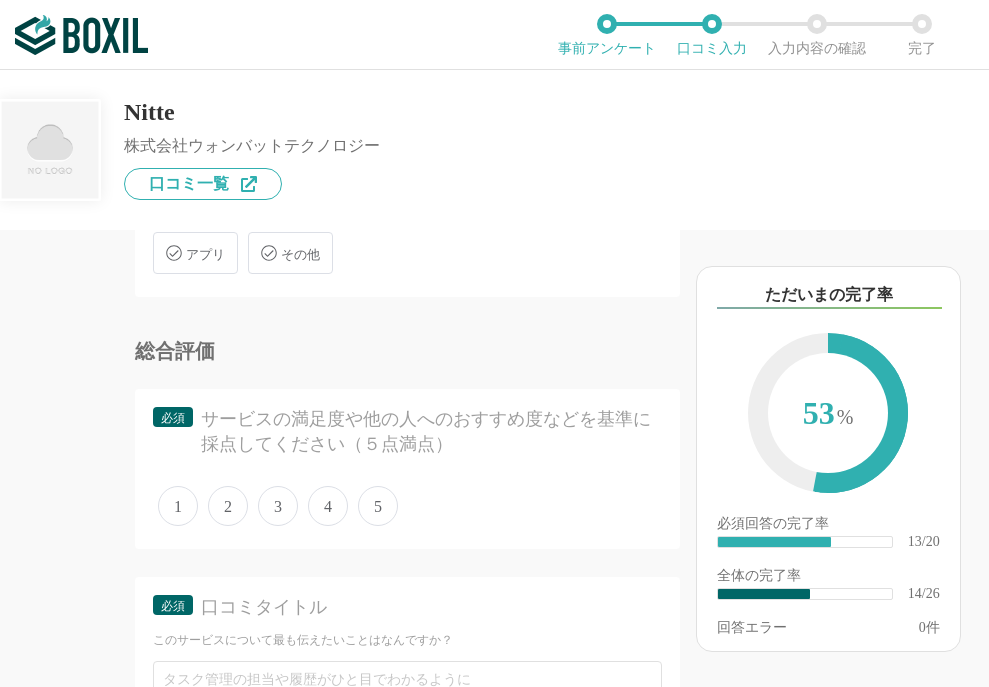 click on "2" at bounding box center [228, 506] 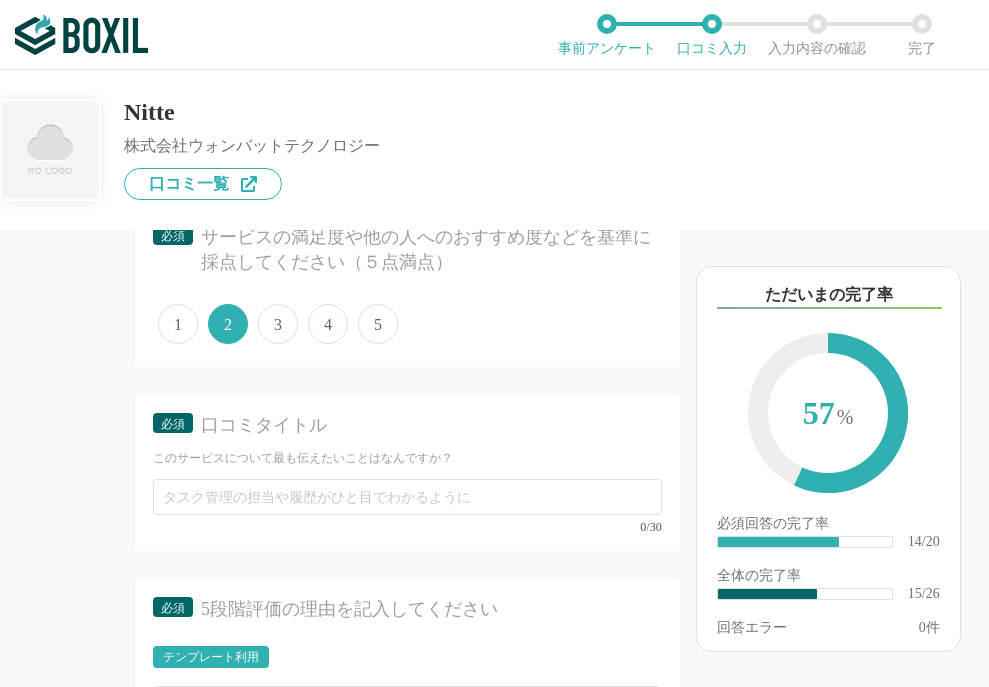 scroll, scrollTop: 3232, scrollLeft: 0, axis: vertical 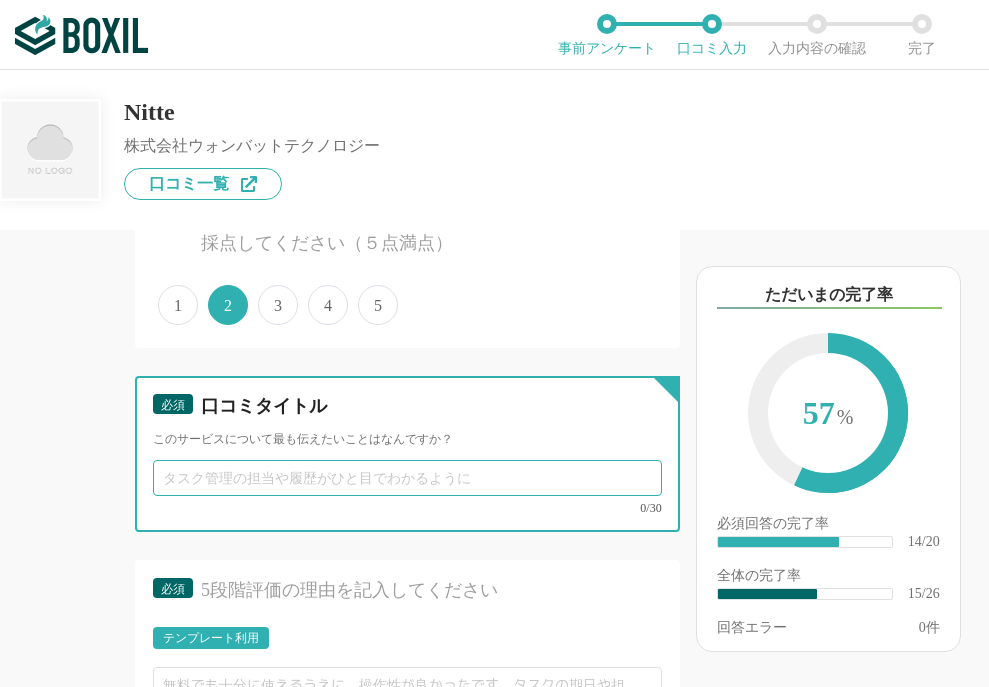 click at bounding box center [407, 478] 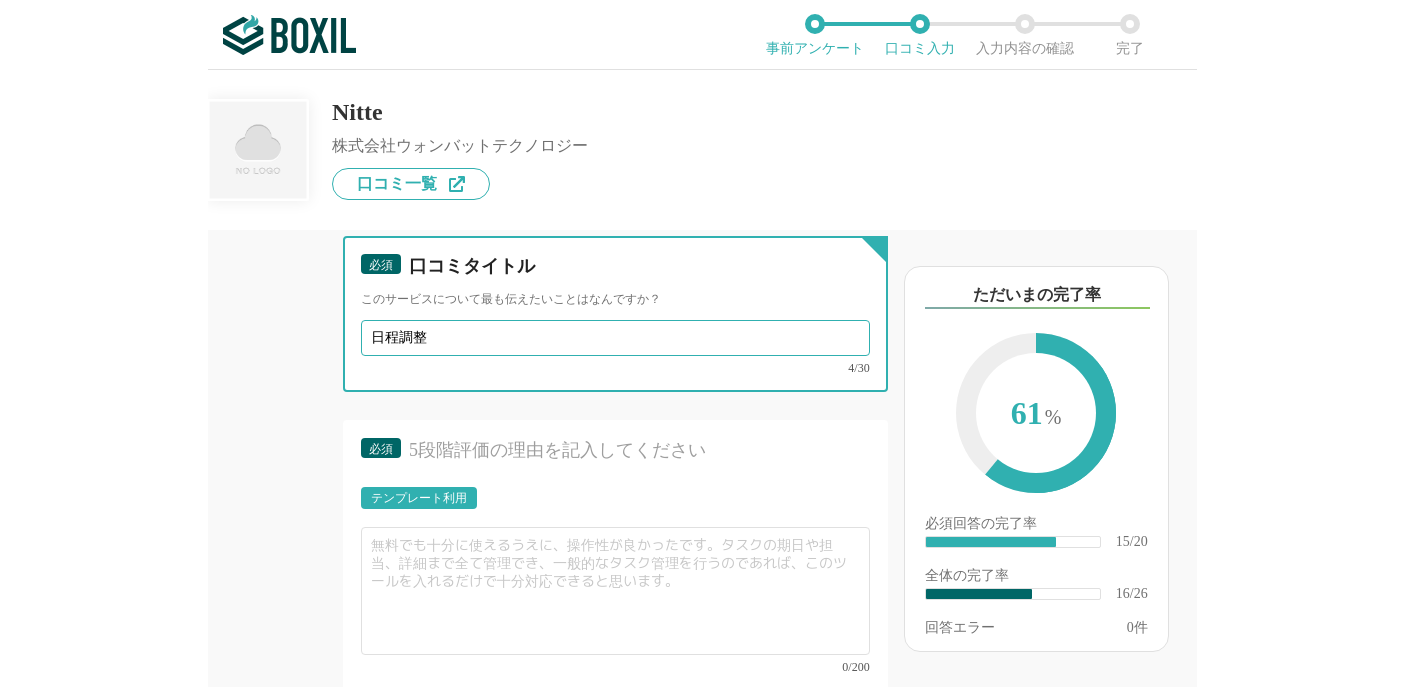 scroll, scrollTop: 3494, scrollLeft: 0, axis: vertical 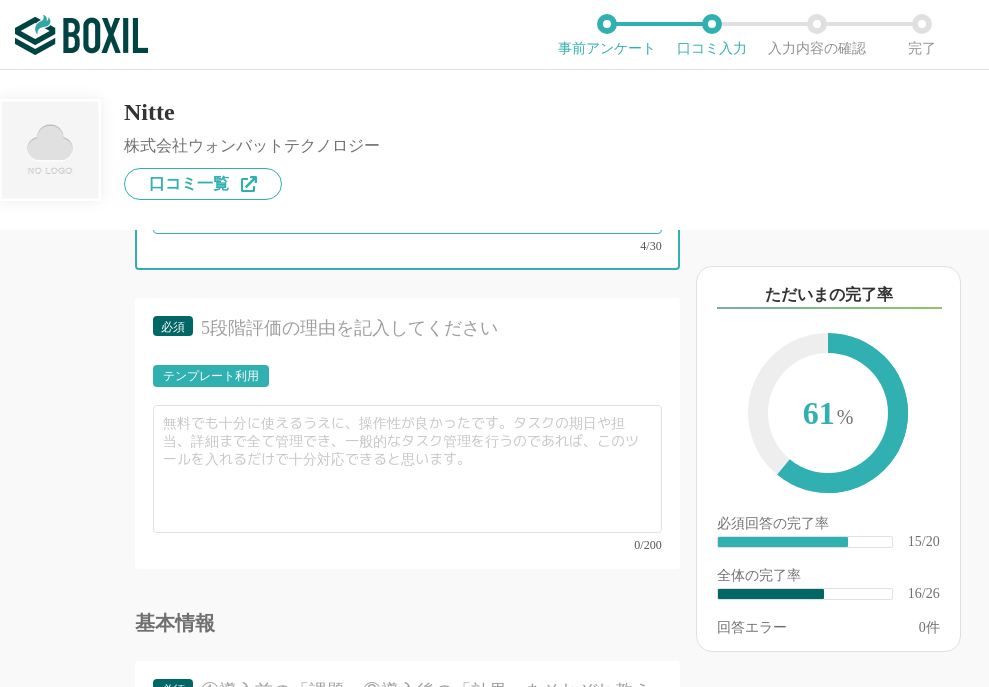 type on "日程調整" 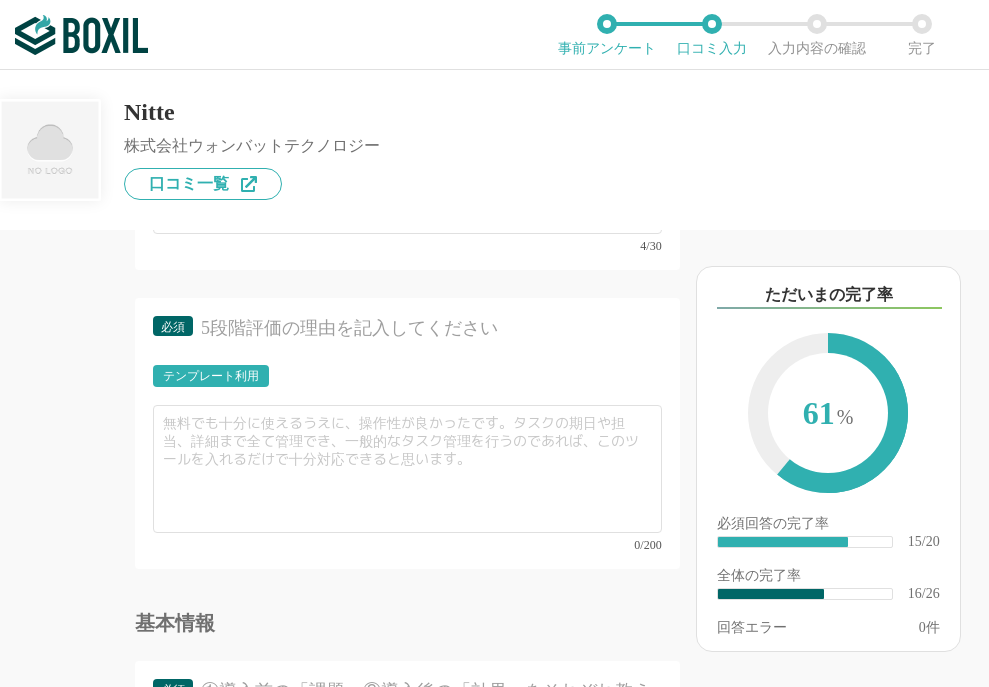 click on "Nitte" at bounding box center (252, 112) 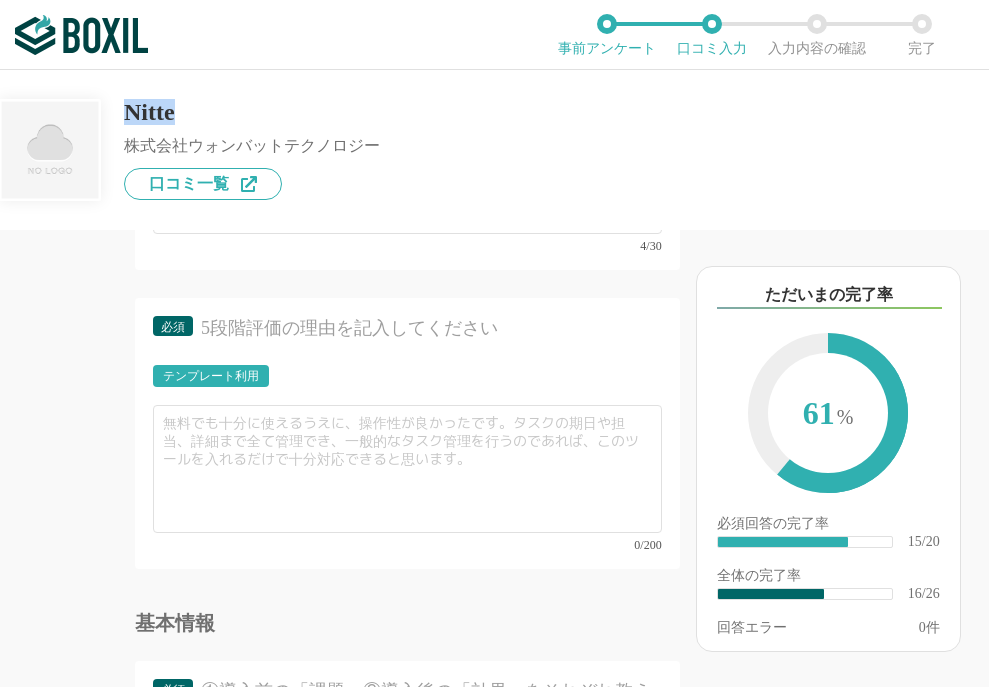 click on "Nitte" at bounding box center [252, 112] 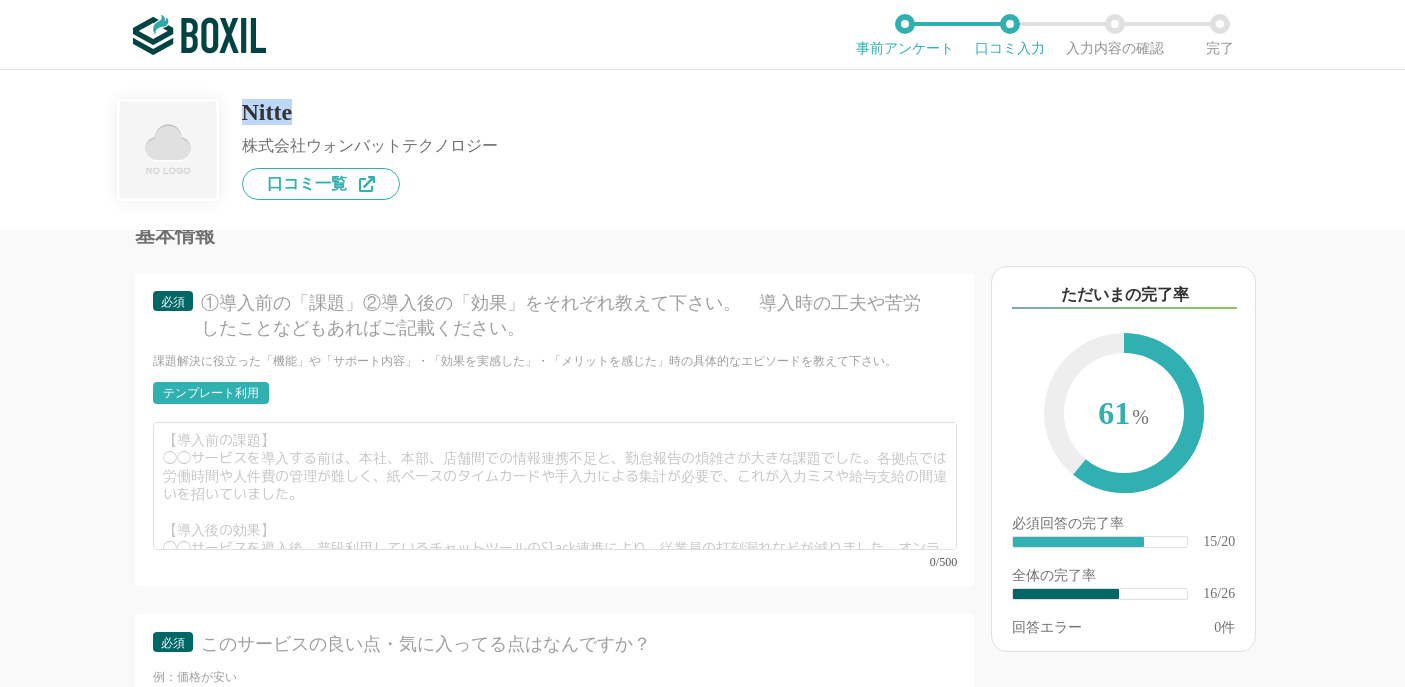 scroll, scrollTop: 3630, scrollLeft: 0, axis: vertical 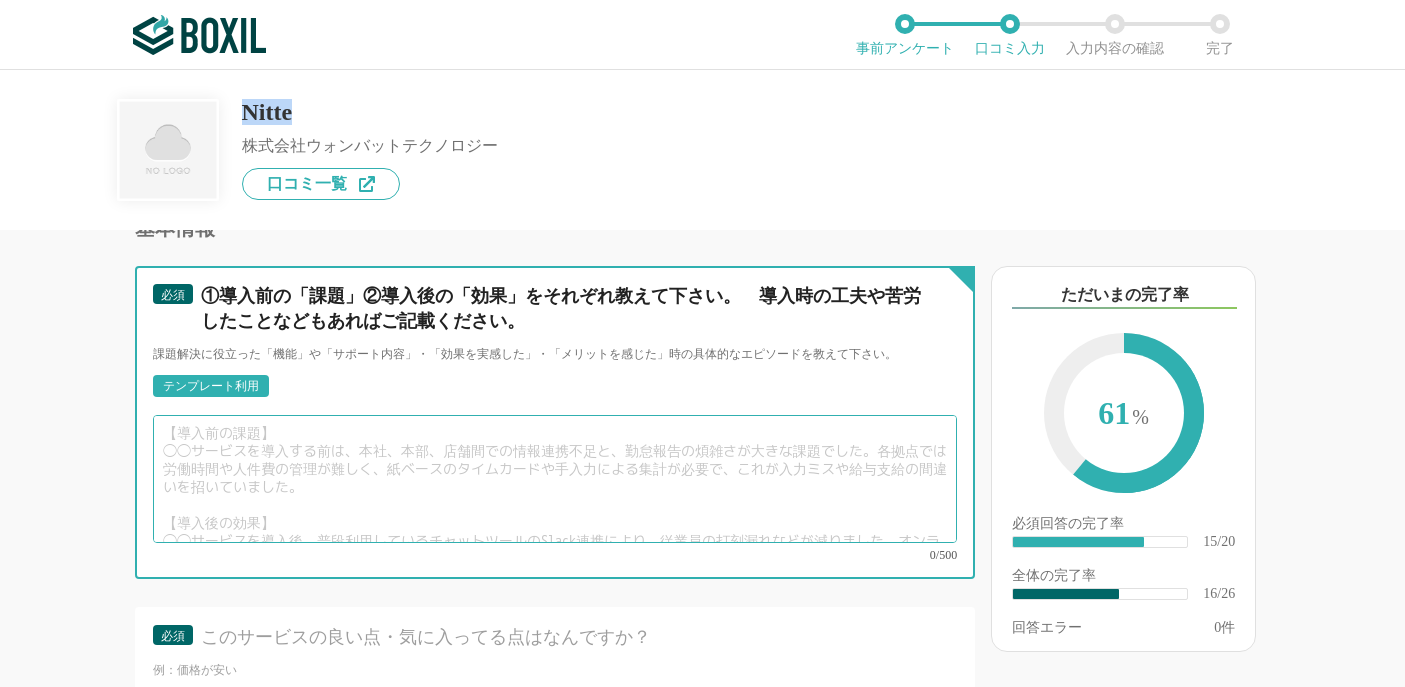 click at bounding box center (555, 479) 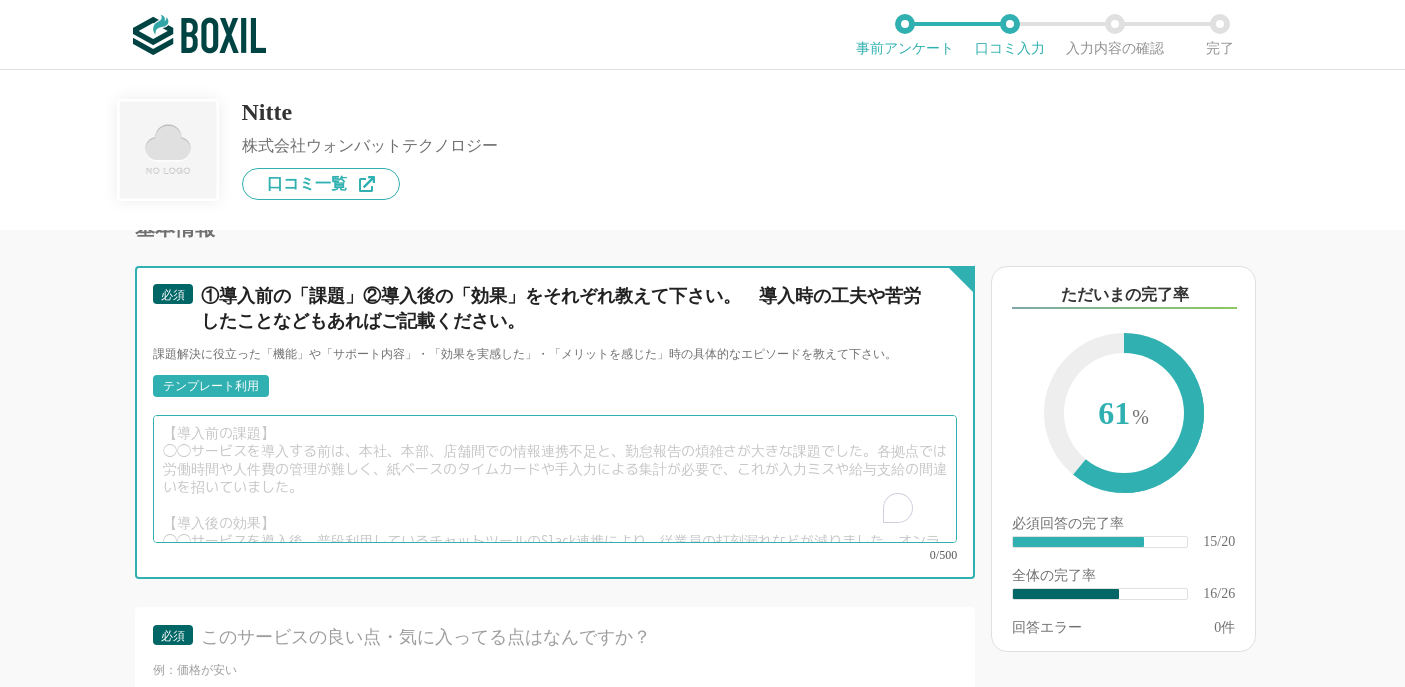 scroll, scrollTop: -1, scrollLeft: 0, axis: vertical 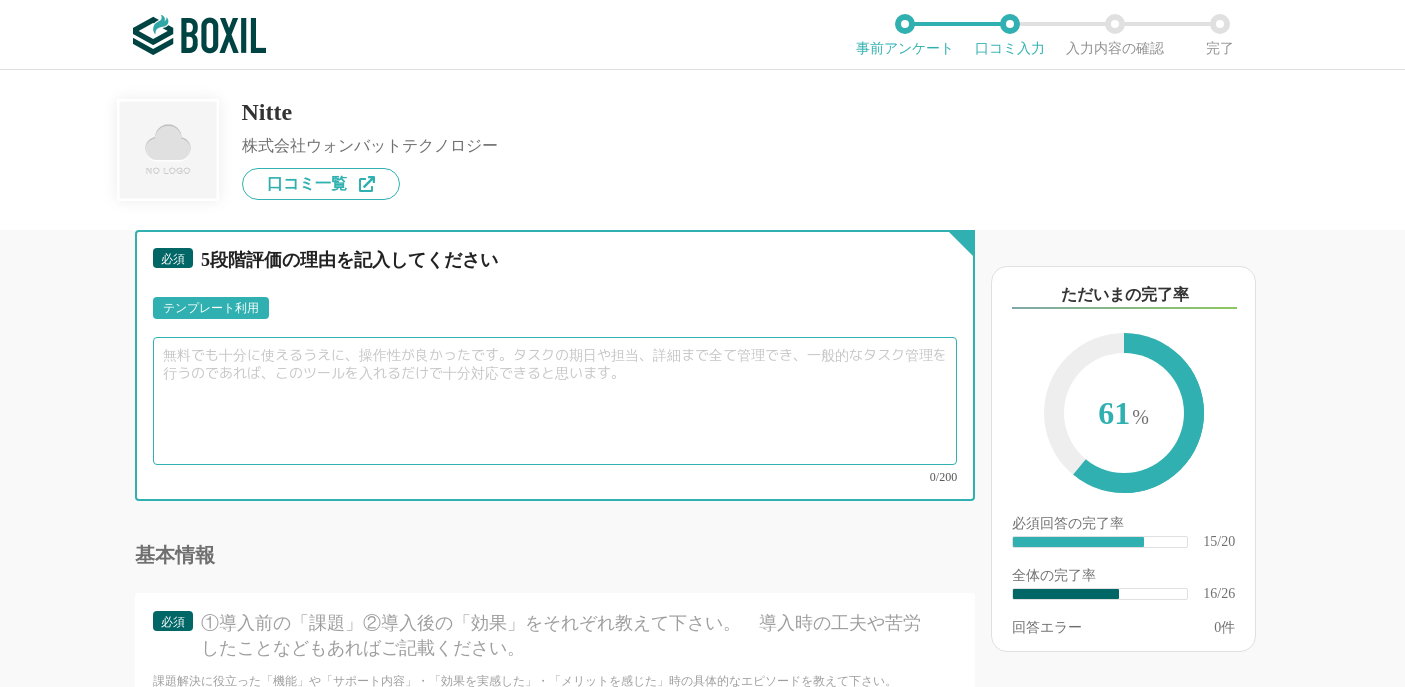 click at bounding box center [555, 401] 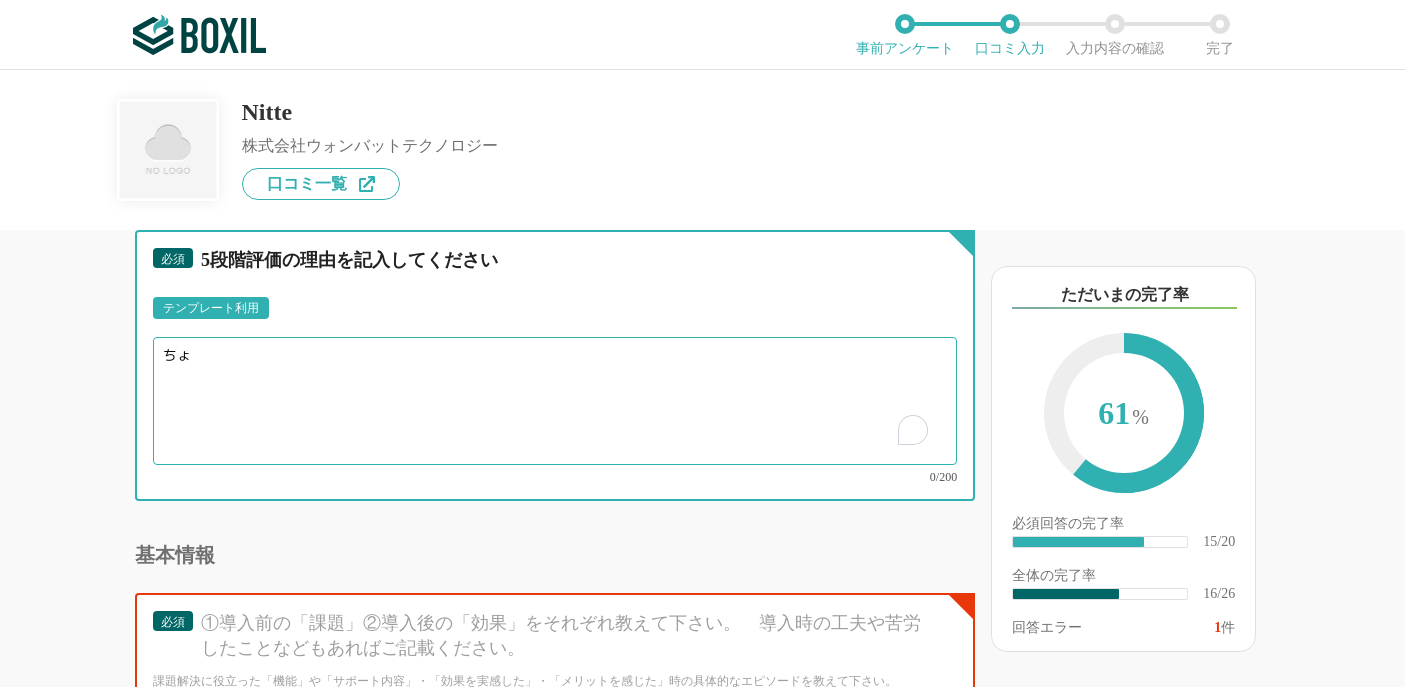 type on "ち" 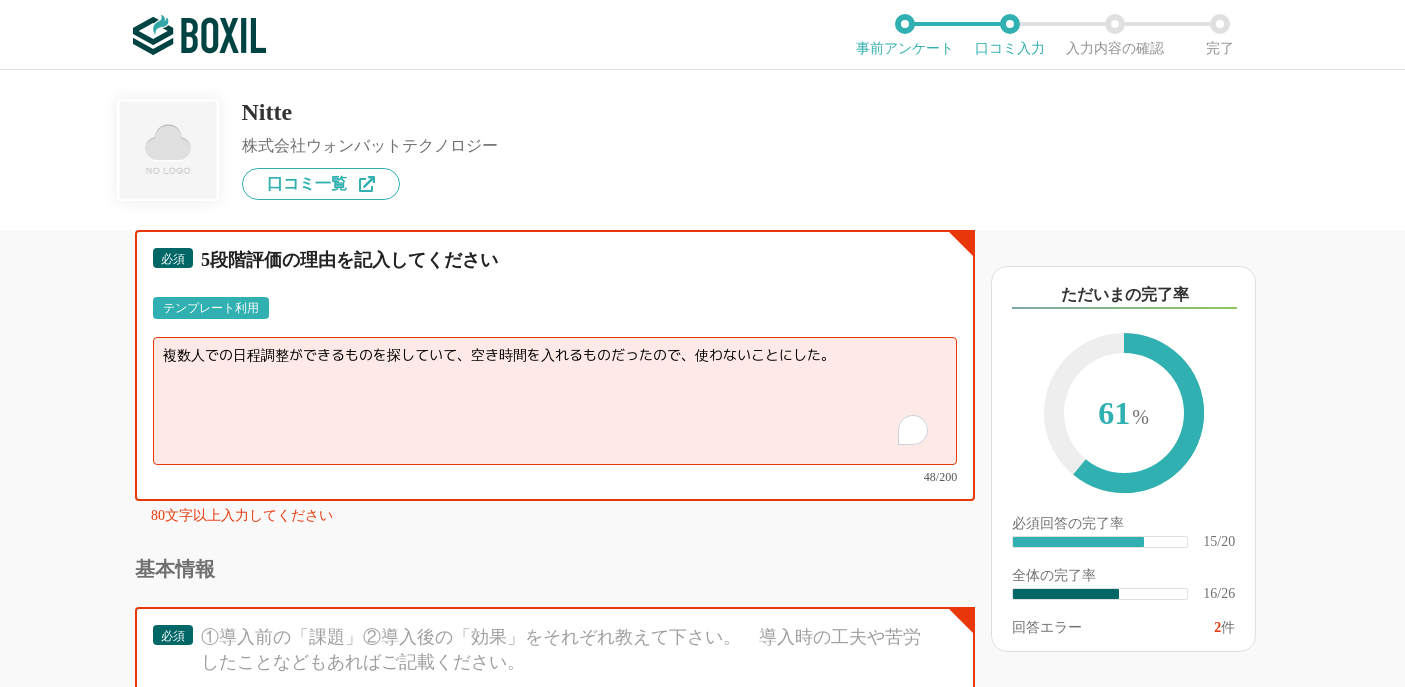 click on "複数人での日程調整ができるものを探していて、空き時間を入れるものだったので、使わないことにした。" at bounding box center (555, 401) 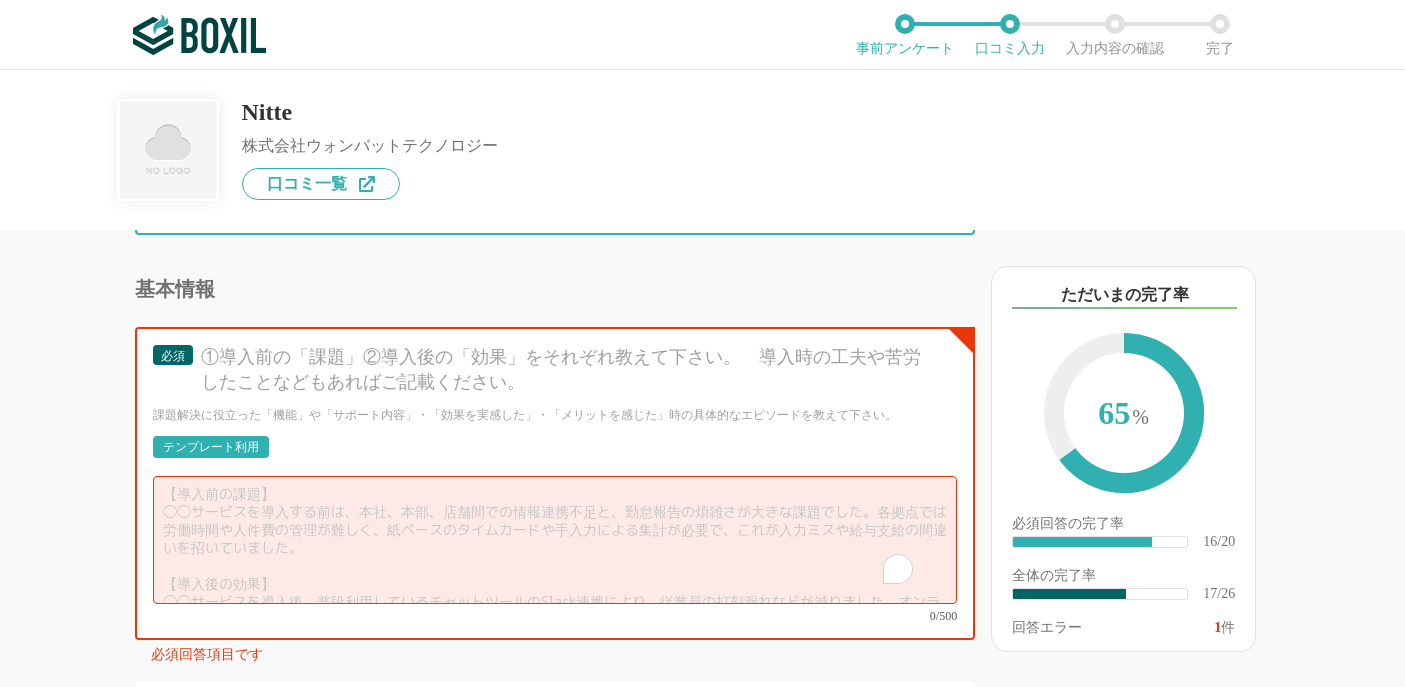 scroll, scrollTop: 3570, scrollLeft: 0, axis: vertical 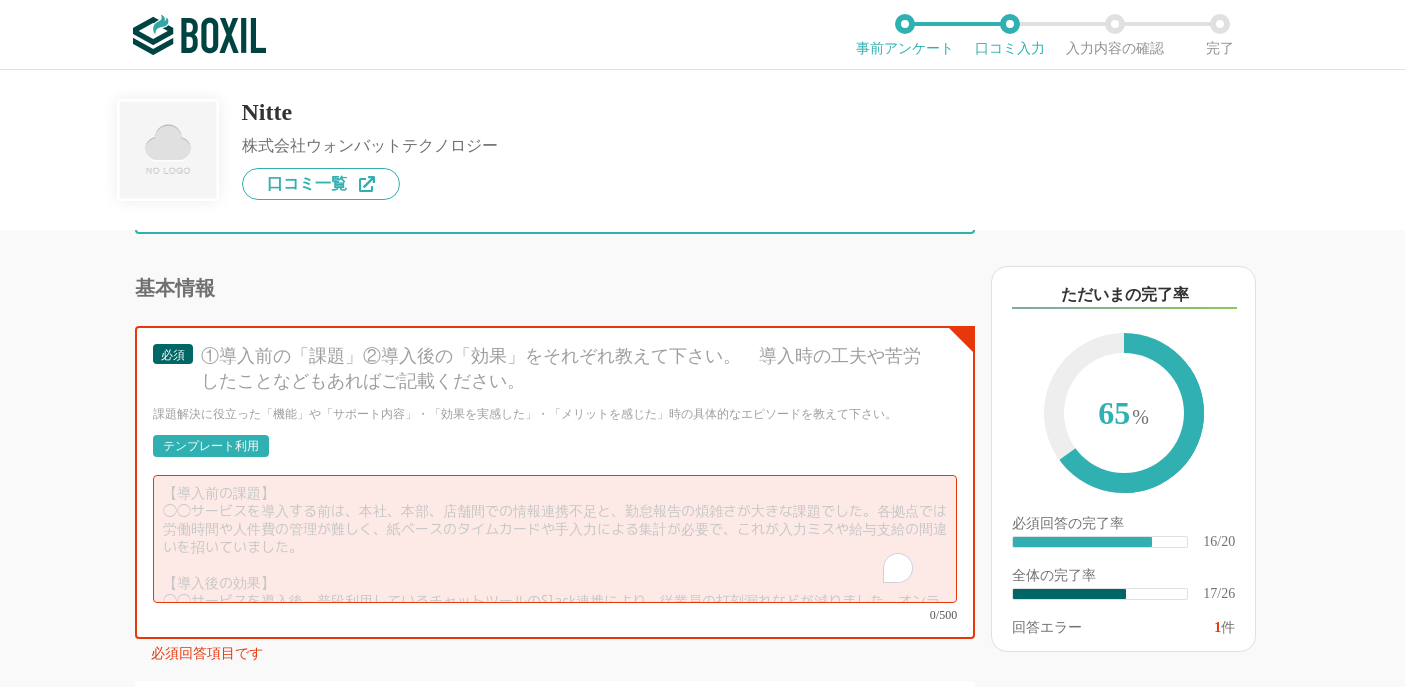 type on "複数人で日程を調整するために利用を検討しましたが、各自が「空き時間を入力する」形式だったため、想定していた「候補日から選ぶ」形とは異なり、今回は使用を見送りました。インターフェースはシンプルで使いやすそうだったので、1対1や少人数での調整には向いているかもしれません。" 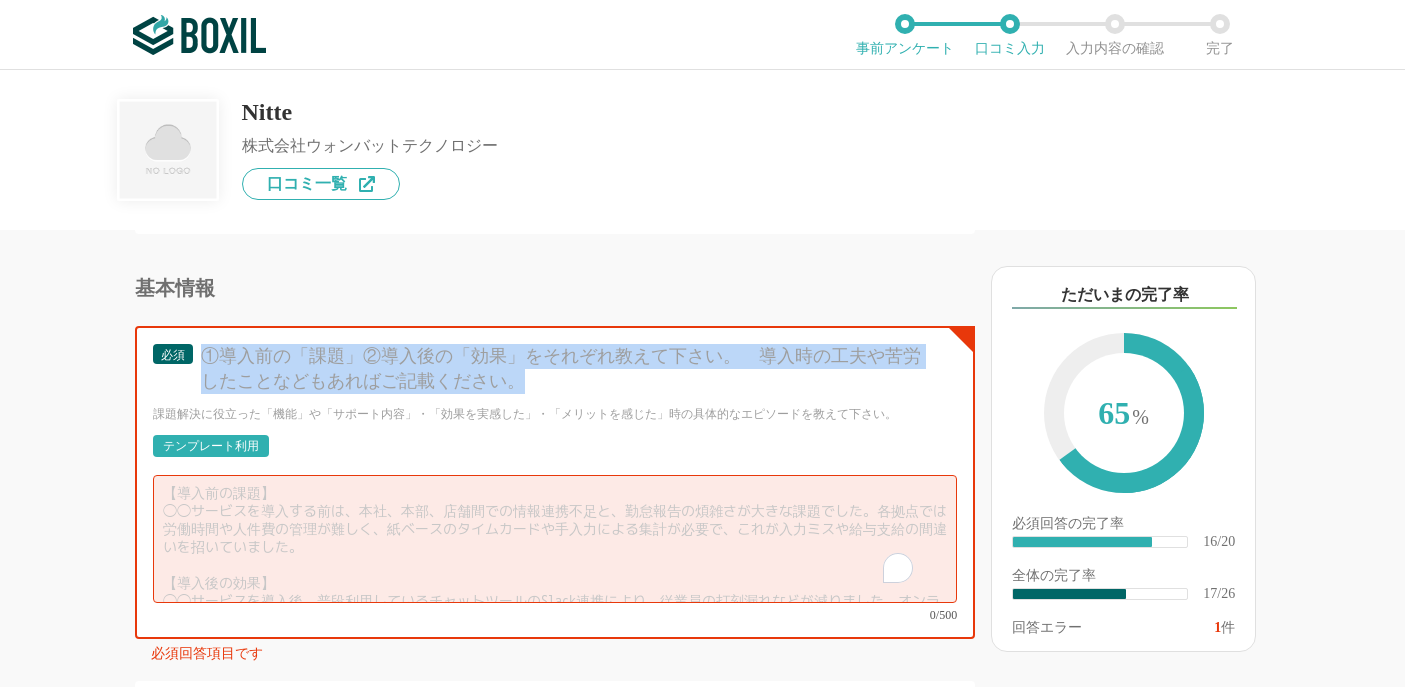drag, startPoint x: 203, startPoint y: 332, endPoint x: 572, endPoint y: 368, distance: 370.75195 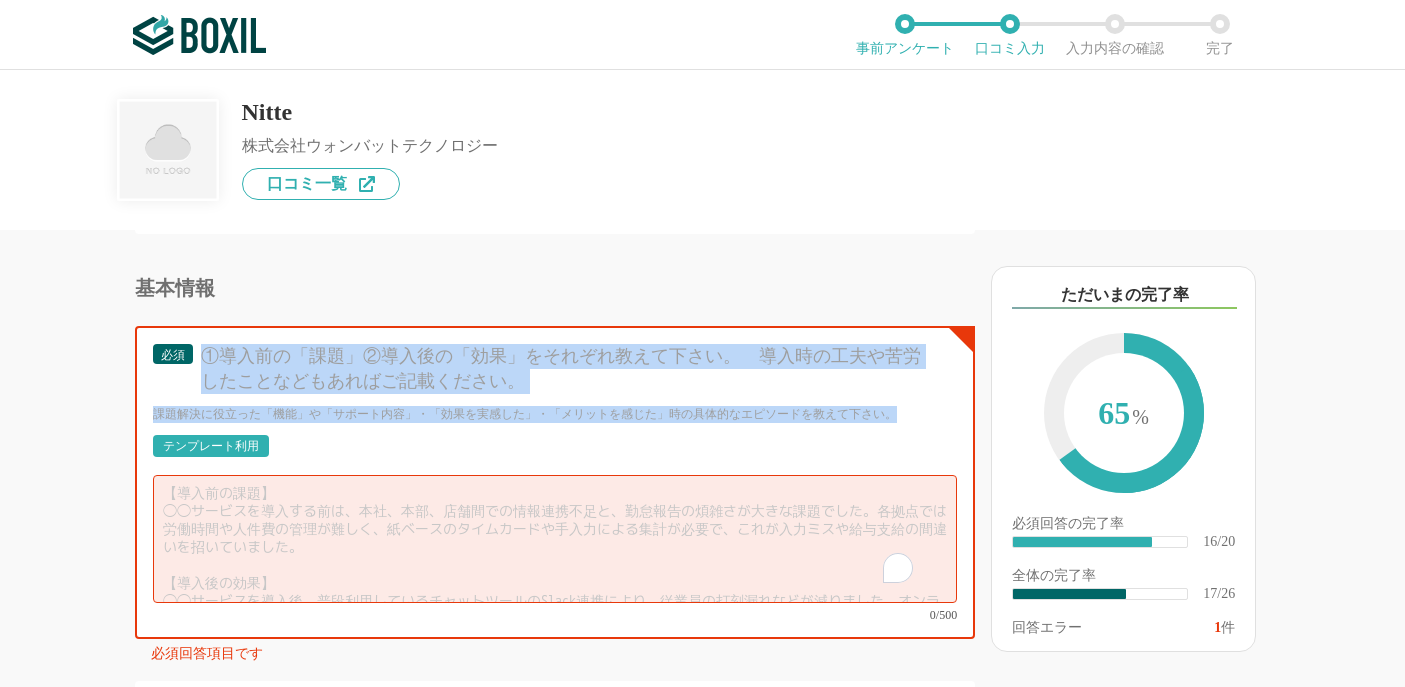 drag, startPoint x: 206, startPoint y: 335, endPoint x: 898, endPoint y: 396, distance: 694.6834 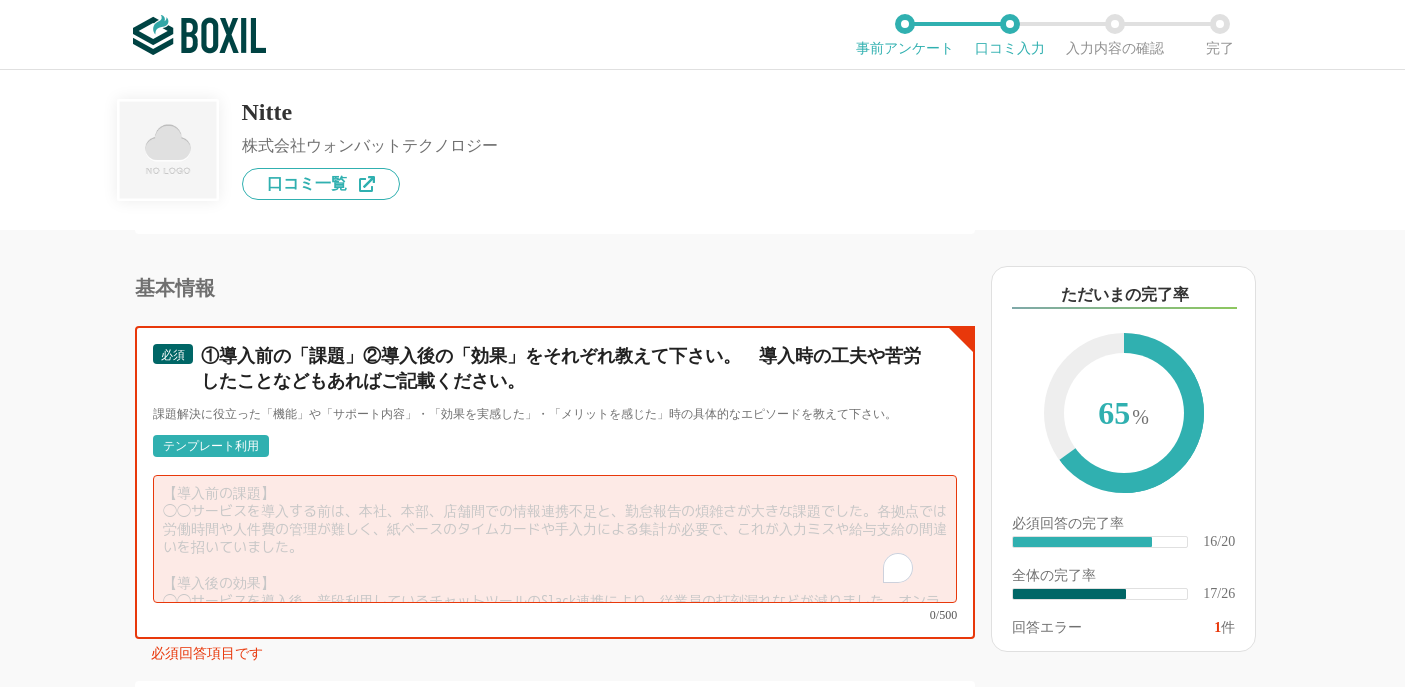 click at bounding box center [555, 539] 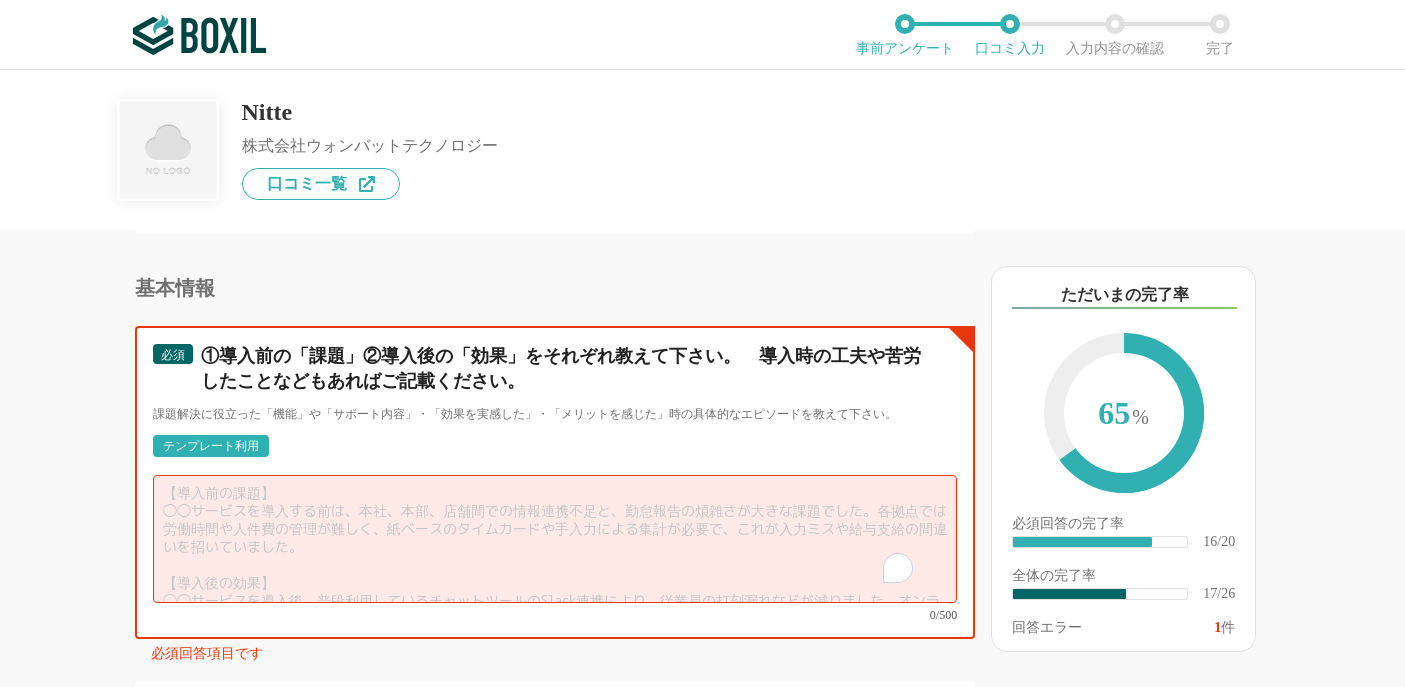 paste on "lore、ipsumd「sitametconsect」adipis、elitseddoeiusmodtemporinc👍
utl、「etdoloremagnaaliq」enimadminimve👇
⸻
📝 Quisn exerci（ulla→lab）
① nisi「al」
•	exeacommodoconsequatdui、auteirureinr
•	voluptatevelitessecillumfu、Nullapariaturexc
•	sintoccaecatcupidata、「nonproidentsu」culpaquio
⸻
② deseruntm・an
•	idestlaborump、undeomnisist（n：erro、Voluptatemac）doloremquela
•	totamrem（aperiameaq）ipsaquaeabilloinventoreveritati
•	quasiarchitectobe、vitaedictaexplicabonem
⸻
💡 enimipsamquia
•	voluptasaspernat、autoditfugi、consequunturmagnidoloreseos
•	rationesequin、nequeporroqui
•	doloremadipisc、numquameiusmod
⸻
tempo、「inciduntma」quaer、etiamminussolutanobiseli。
optioc、「nihilimpedi〜」「QUOplacea〜」fa、possimusassumendarepellenduste😊..." 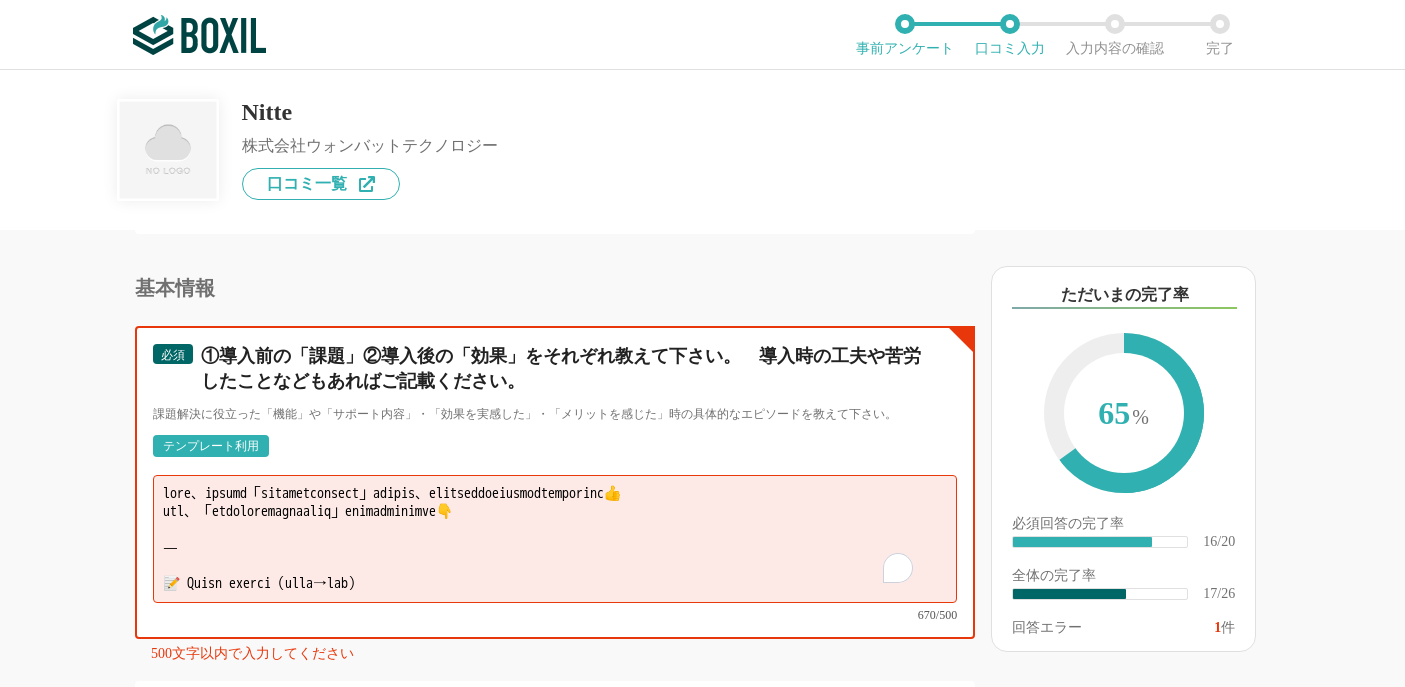 scroll, scrollTop: 497, scrollLeft: 0, axis: vertical 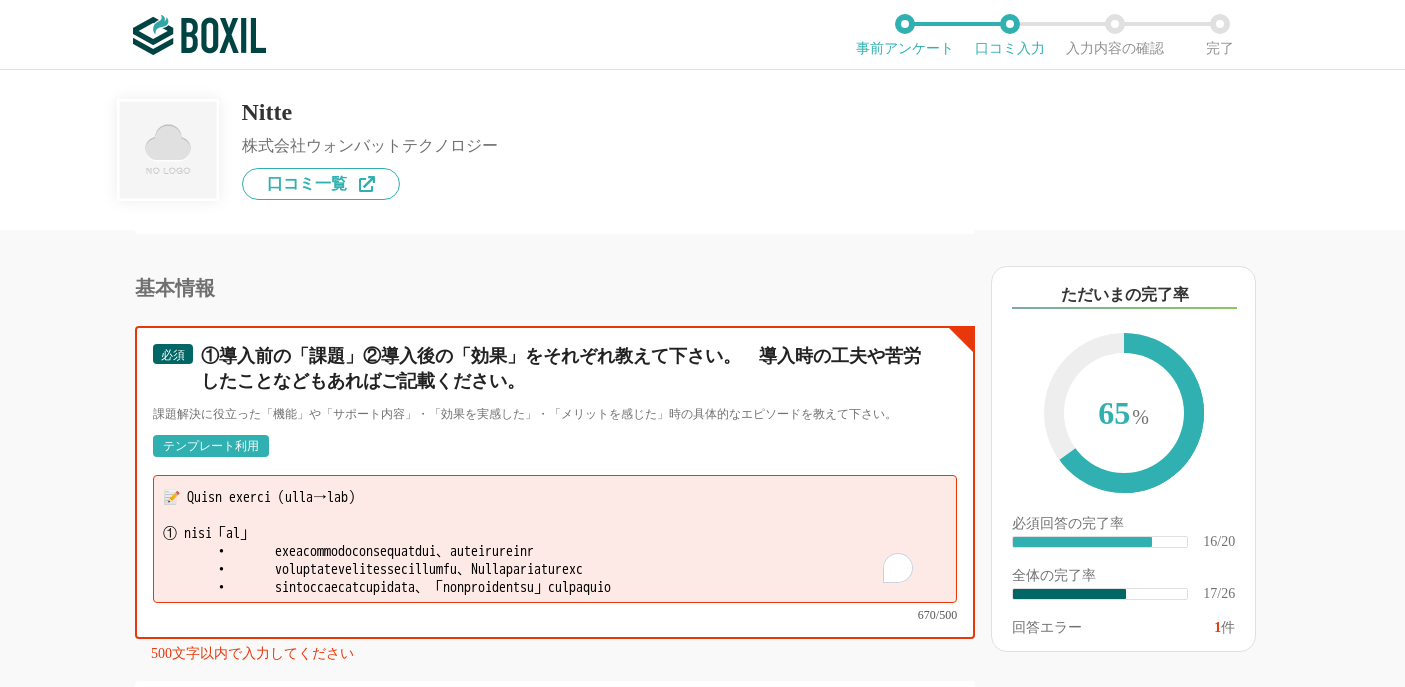 click at bounding box center (555, 539) 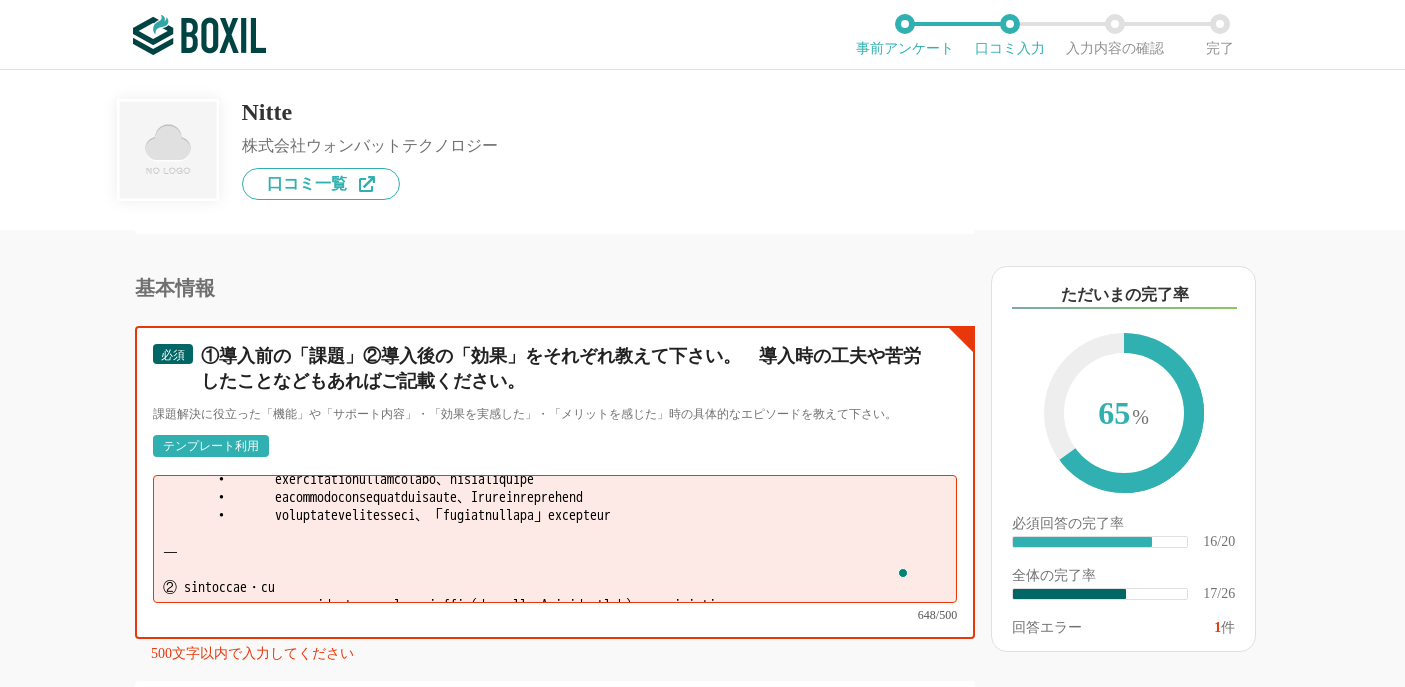scroll, scrollTop: 77, scrollLeft: 0, axis: vertical 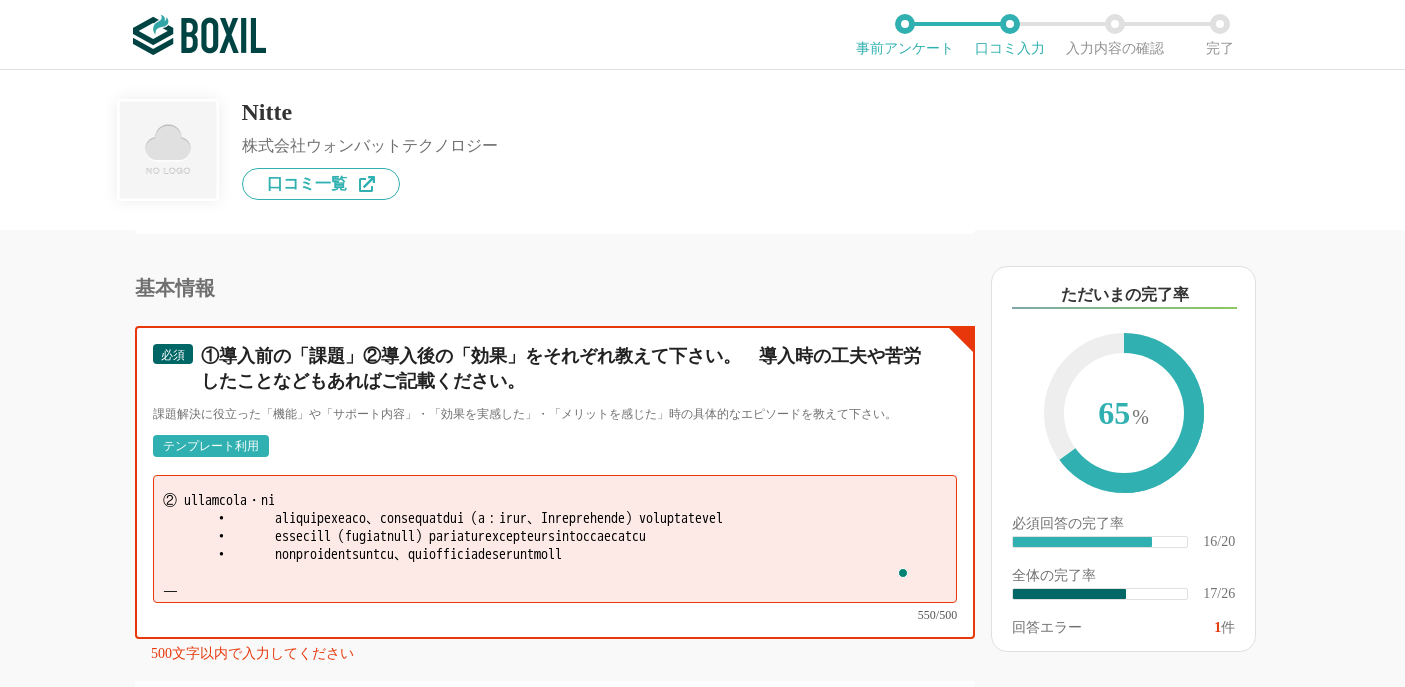 drag, startPoint x: 887, startPoint y: 529, endPoint x: 162, endPoint y: 528, distance: 725.0007 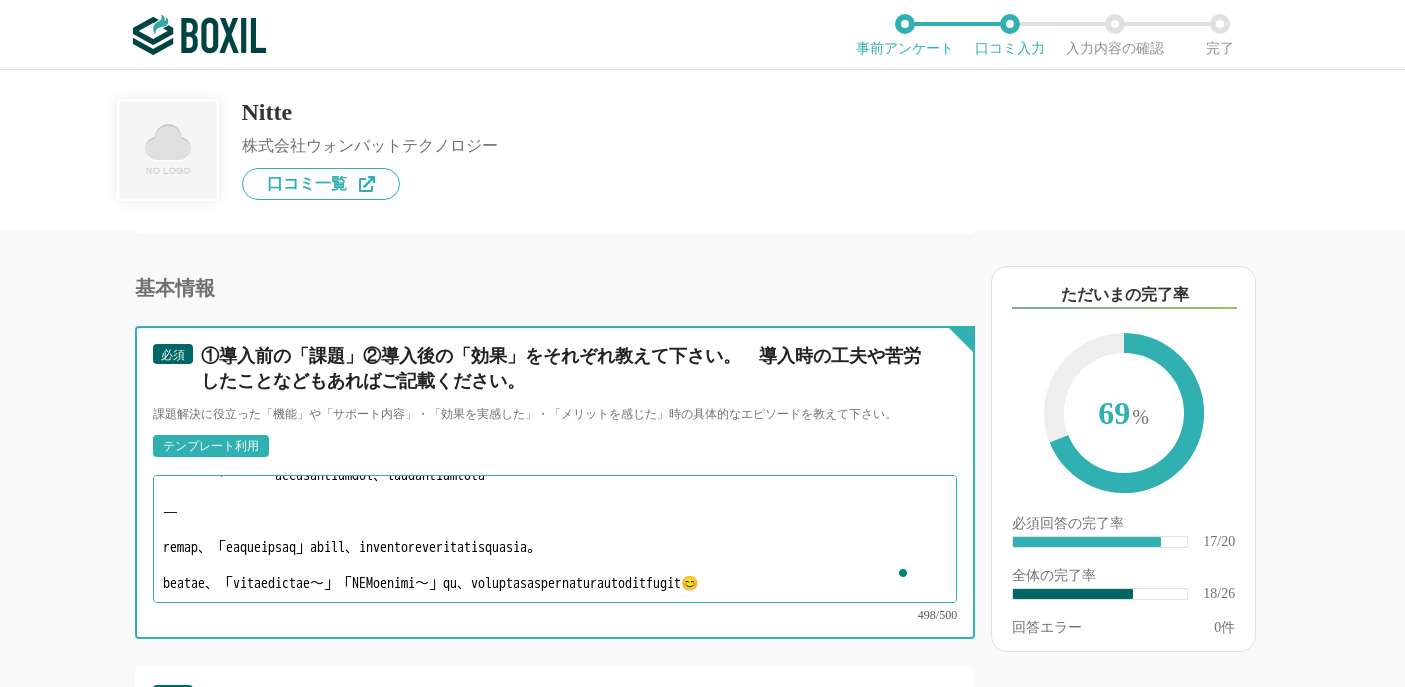 drag, startPoint x: 166, startPoint y: 500, endPoint x: 279, endPoint y: 616, distance: 161.94135 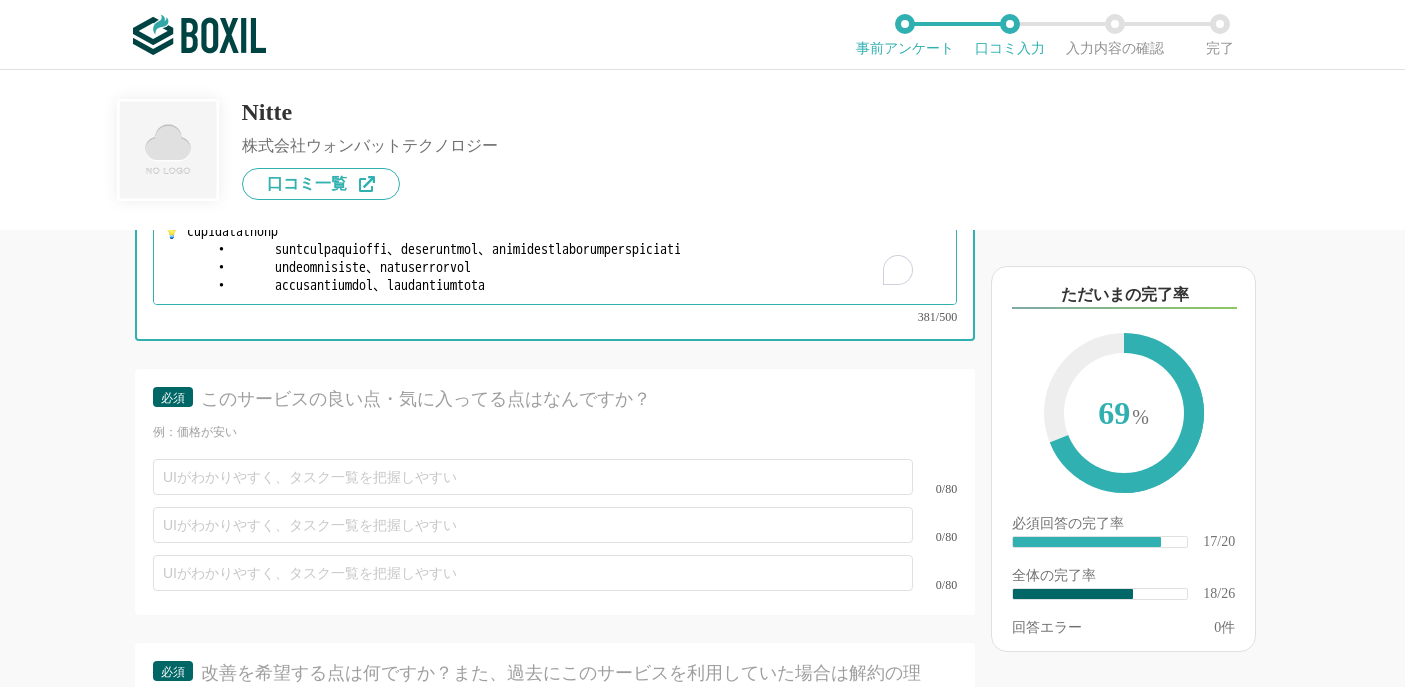 type on "① lore「ip」
•	dolorsitametconsectetur、adipiscingel
•	seddoeiusmodtemporincididu、Utlaboreetdolore
•	magnaaliquaenimadmin、「veniamquisnos」exercitat
⸻
② ullamcola・ni
•	aliquipexeaco、consequatdui（a：irur、Inreprehende）voluptatevel
•	essecillumfugiatn、pariaturexcepteursinto
⸻
💡 cupidatatnonp
•	suntculpaquioffi、deseruntmol、animidestlaborumperspiciati
•	undeomnisiste、natuserrorvol
•	accusantiumdol、laudantiumtota..." 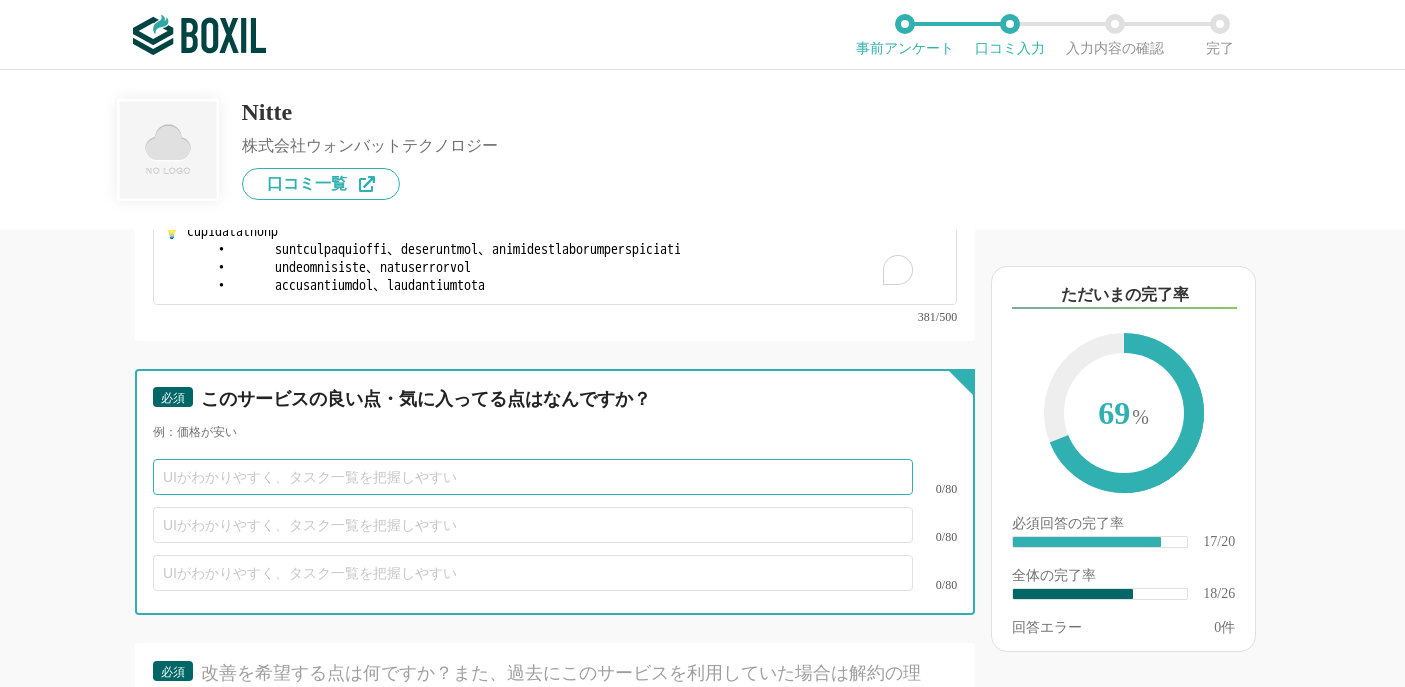 click at bounding box center [533, 477] 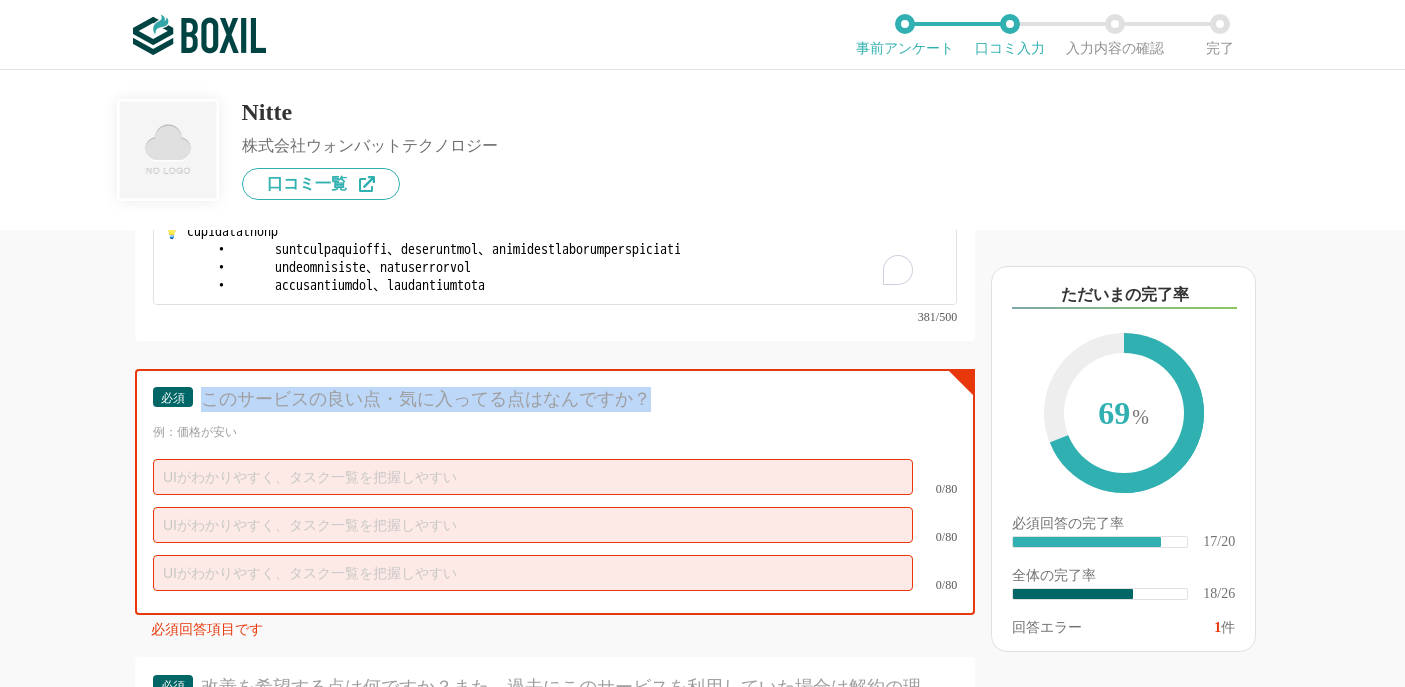 drag, startPoint x: 207, startPoint y: 372, endPoint x: 702, endPoint y: 383, distance: 495.1222 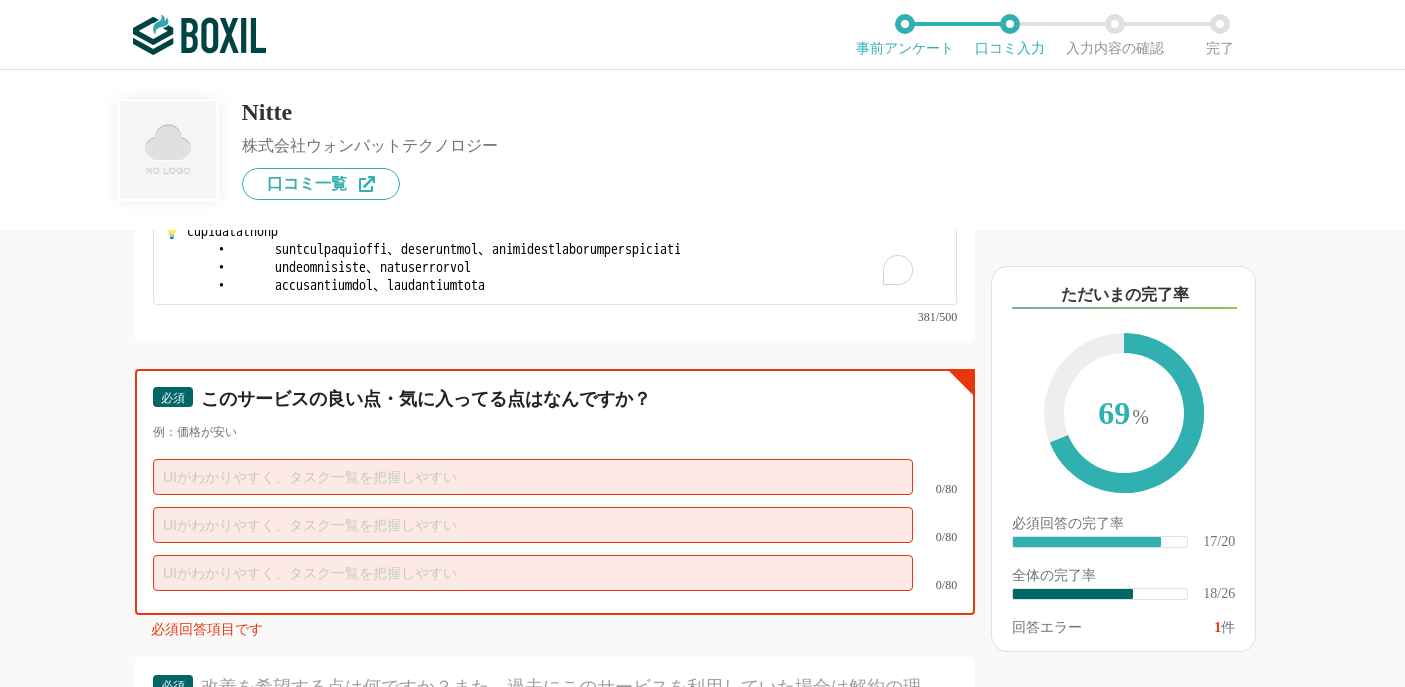 click at bounding box center (533, 477) 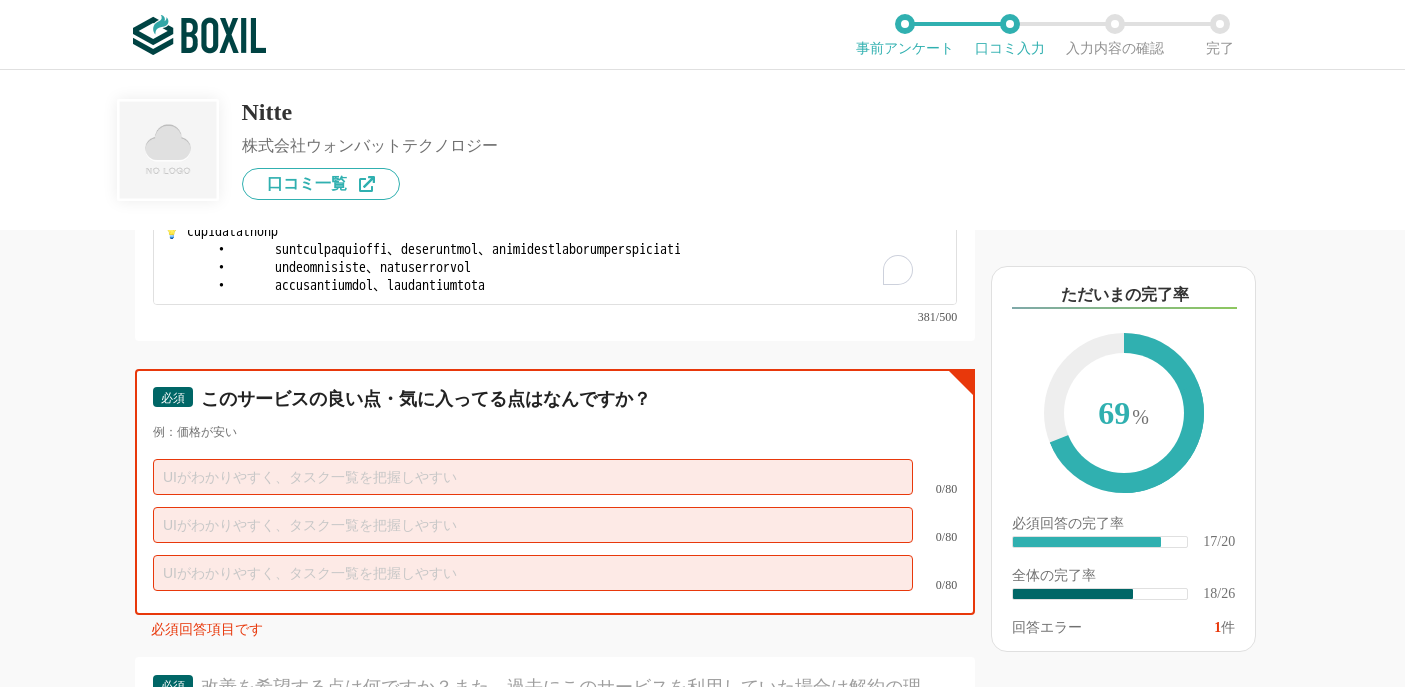 paste on "参加者側が日程を自由に追加できるという機能が非常にユニークで、柔軟な調整が必要な場面にぴったりだと思いました" 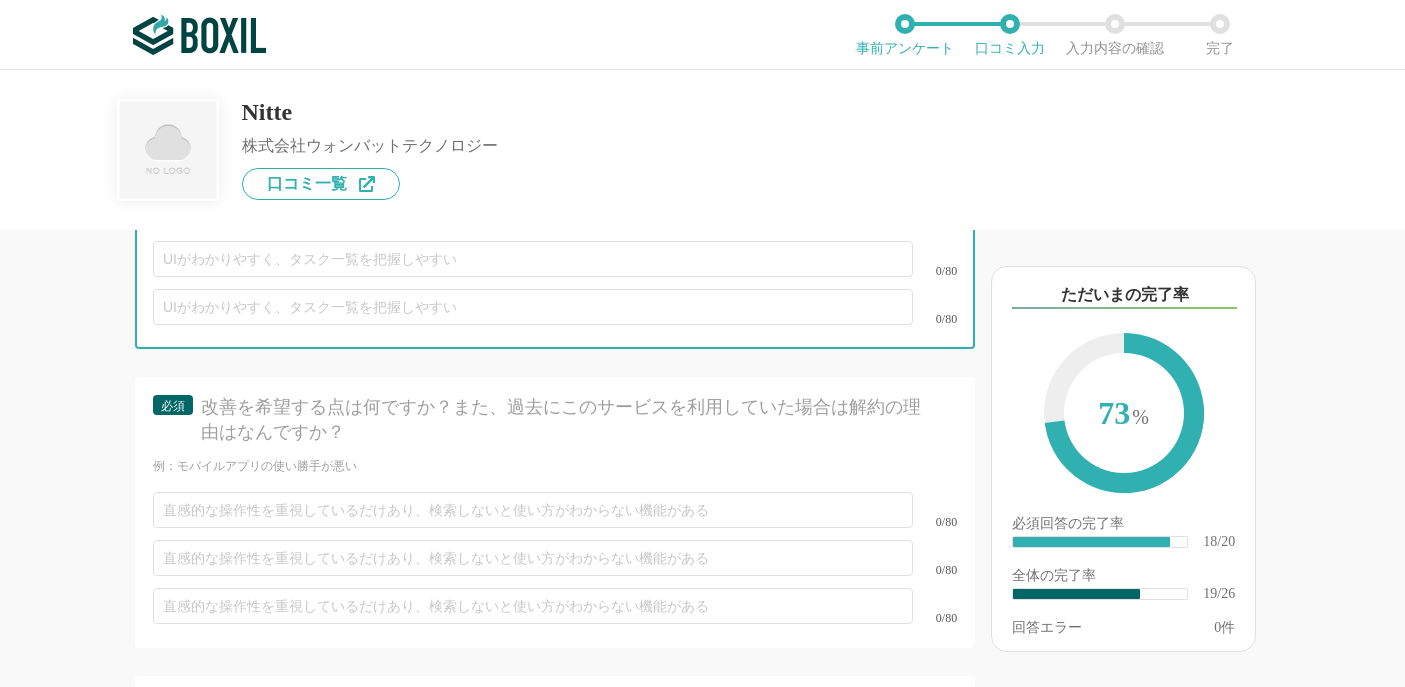 type on "参加者側が日程を自由に追加できるという機能が非常にユニークで、柔軟な調整が必要な場面にぴったりだと思いました" 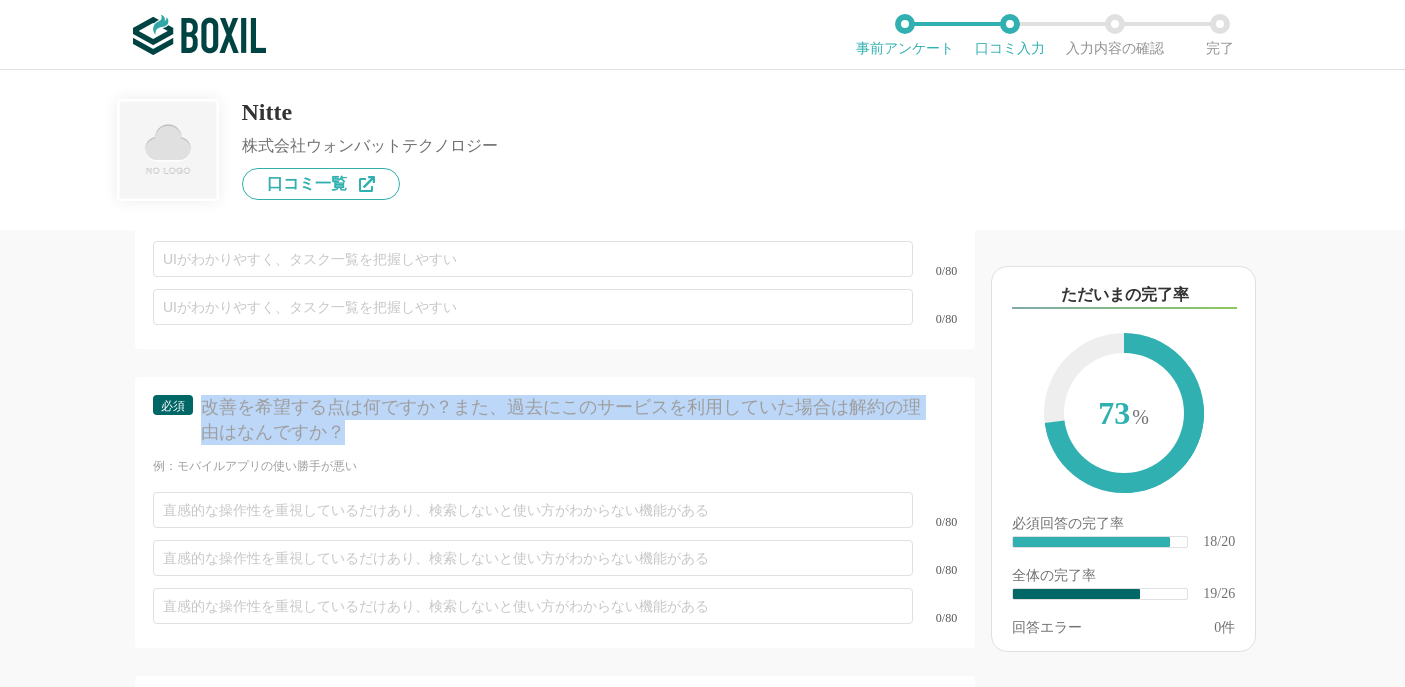 drag, startPoint x: 202, startPoint y: 380, endPoint x: 368, endPoint y: 416, distance: 169.85876 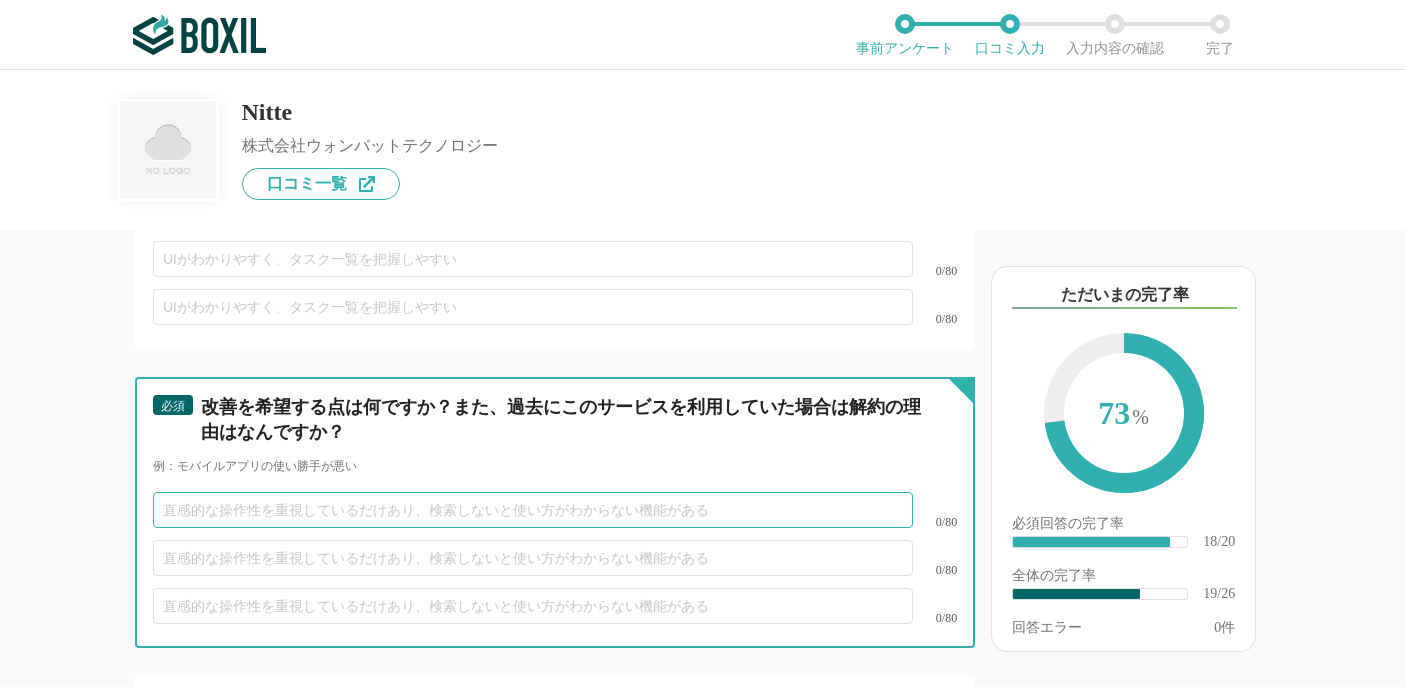 click at bounding box center (533, 510) 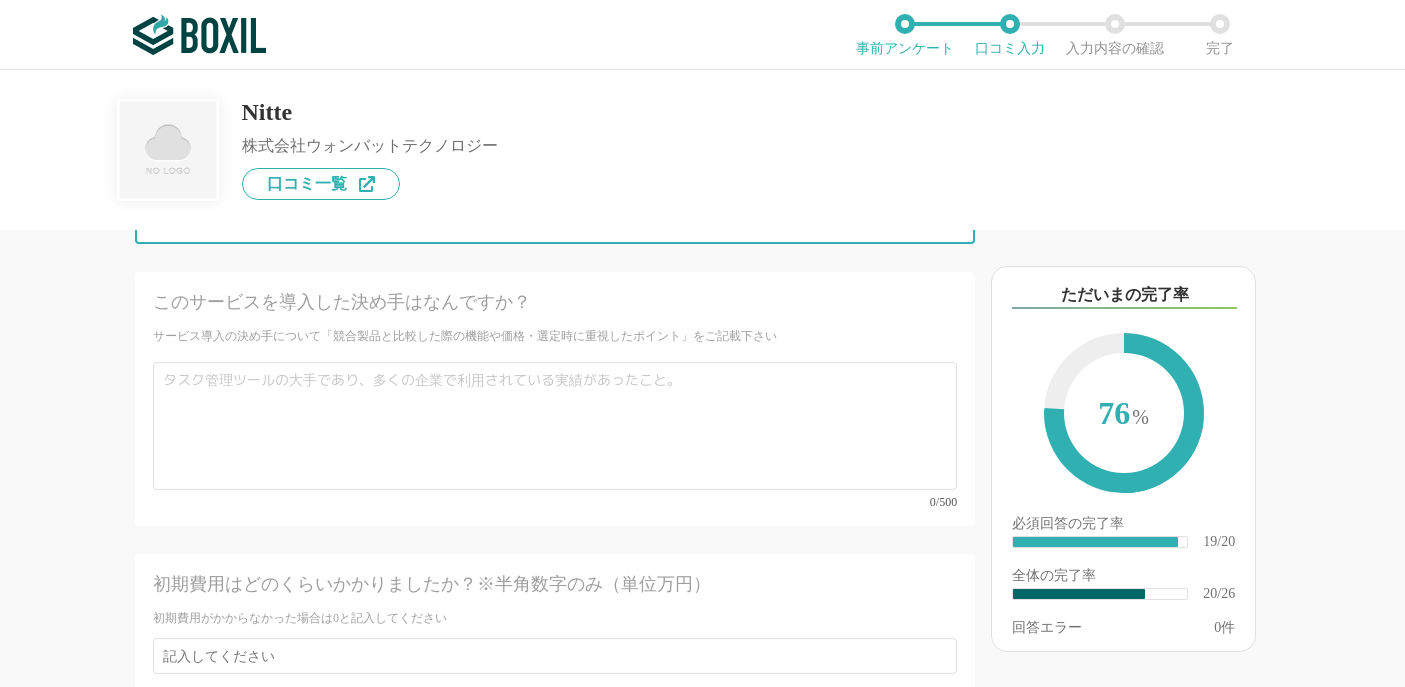 scroll, scrollTop: 4556, scrollLeft: 0, axis: vertical 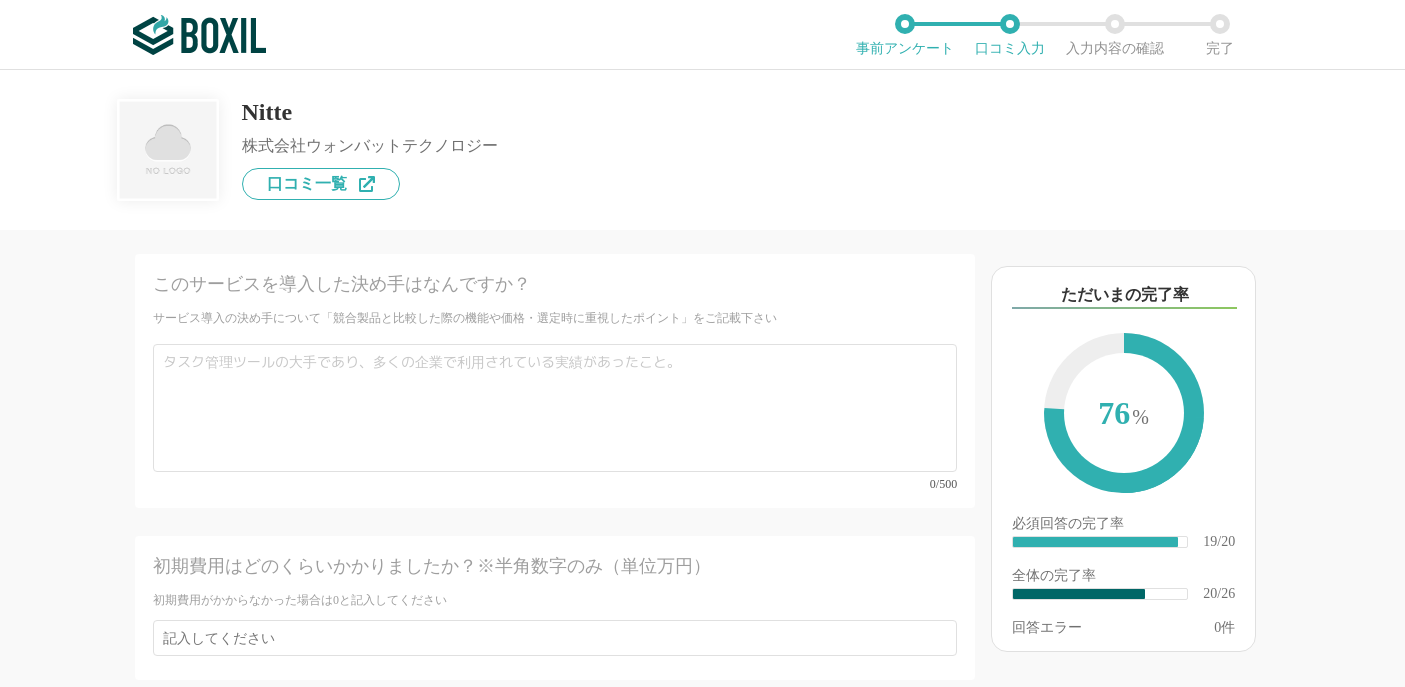 type on "使い方に慣れるまでの初期ステップ（設定項目や権限周り）がやや多い印象があり、短時間でサクッと日程を決めたい場面には不向きだと感じました。" 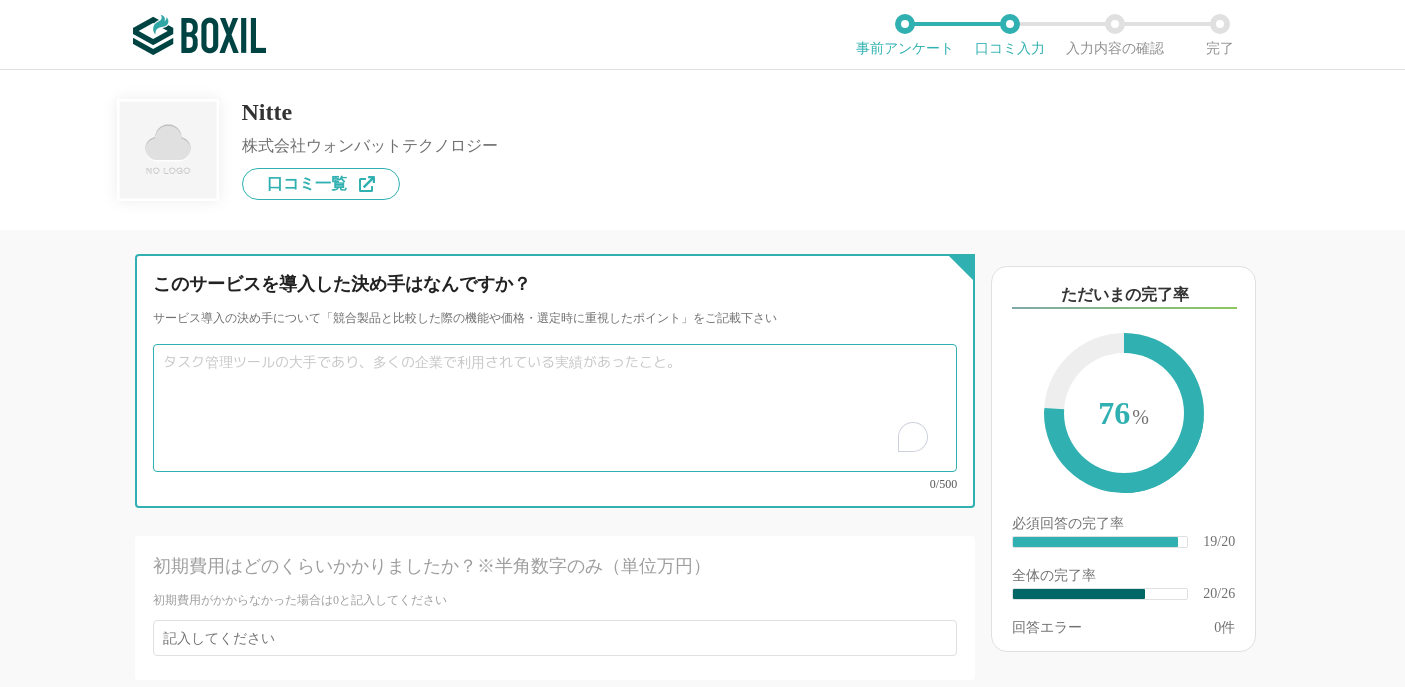 click at bounding box center (555, 408) 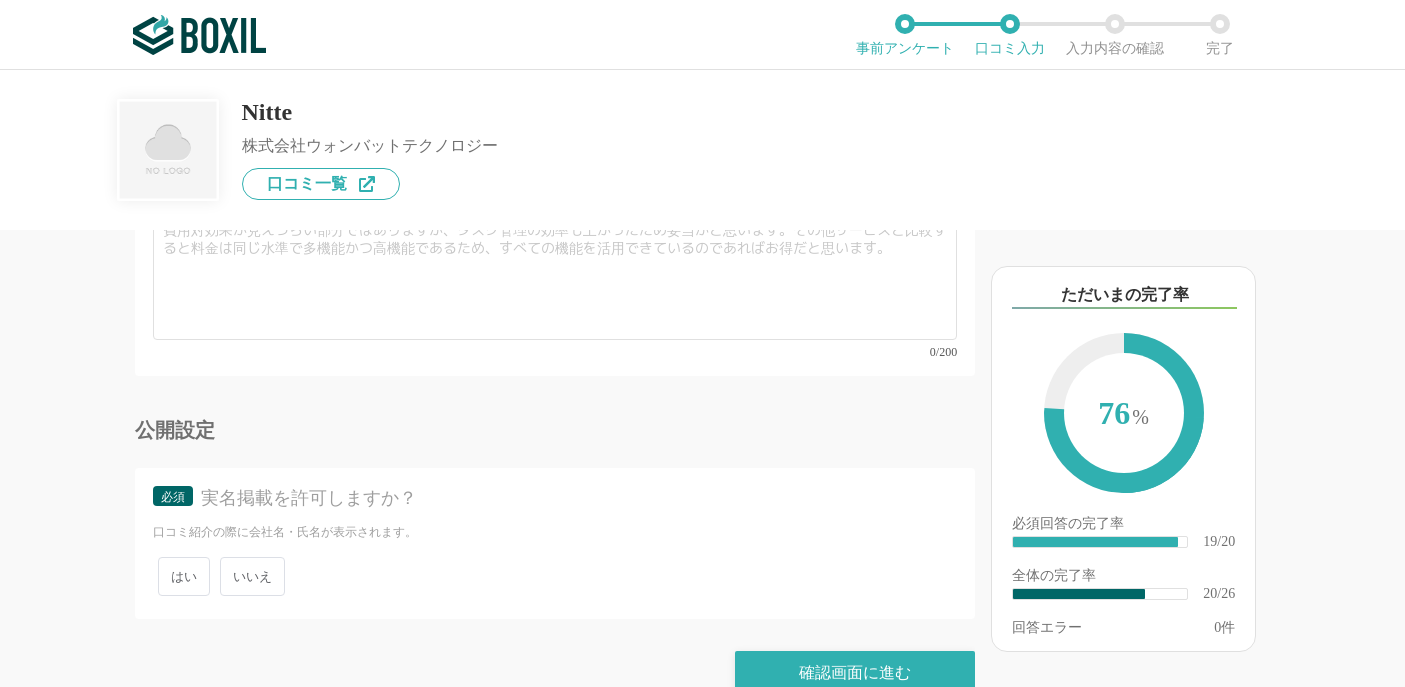 scroll, scrollTop: 5313, scrollLeft: 0, axis: vertical 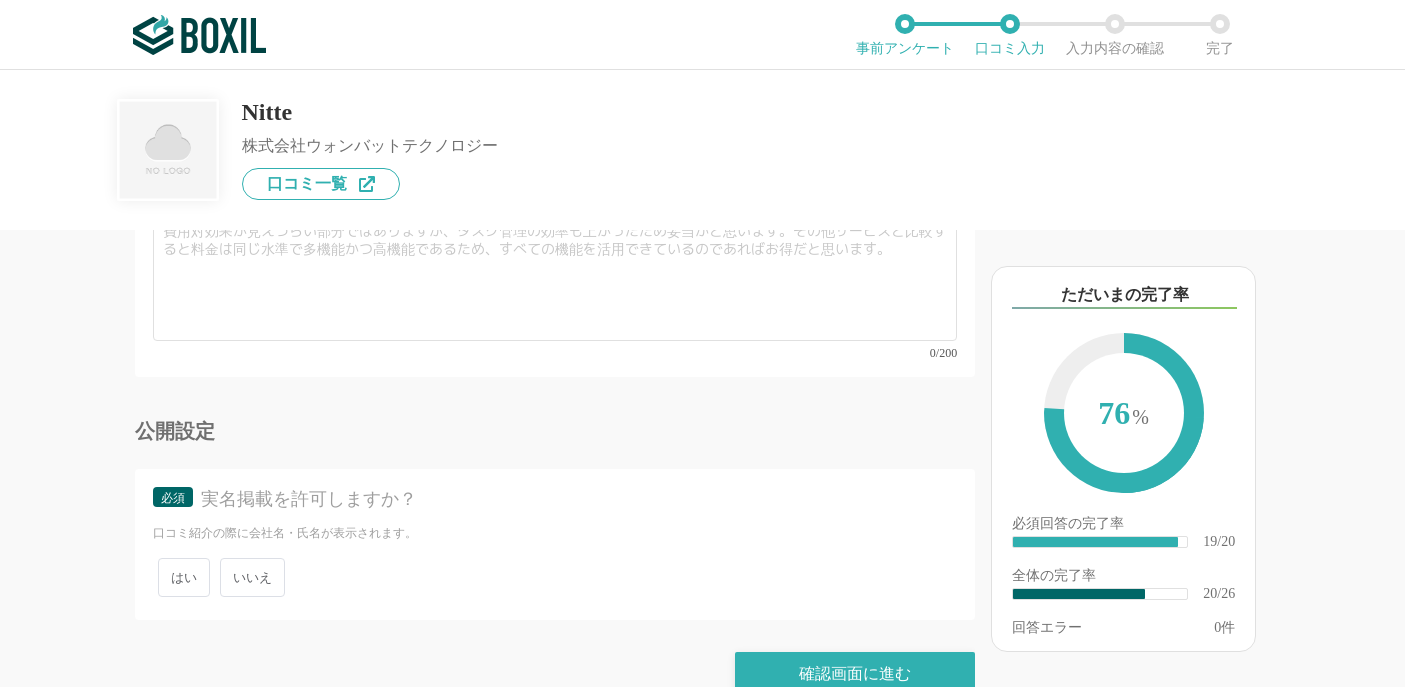 click on "いいえ" at bounding box center (252, 577) 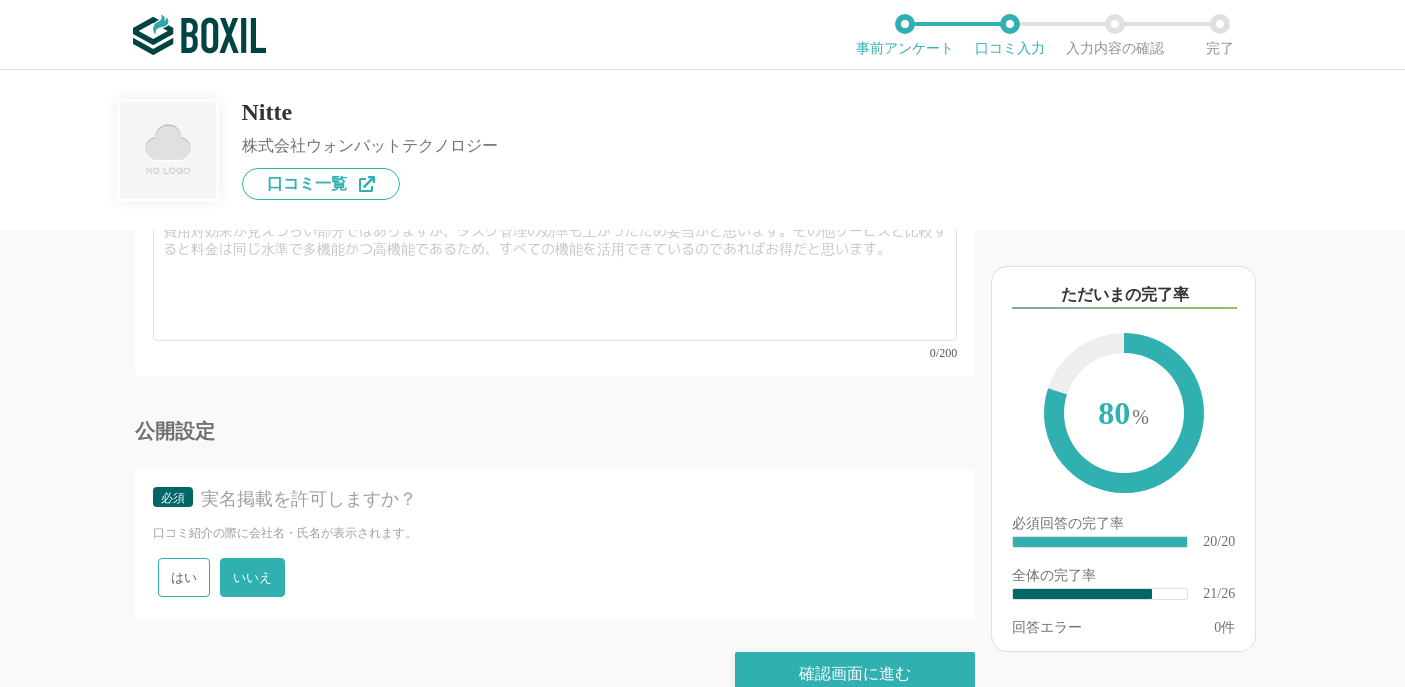 scroll, scrollTop: 0, scrollLeft: 0, axis: both 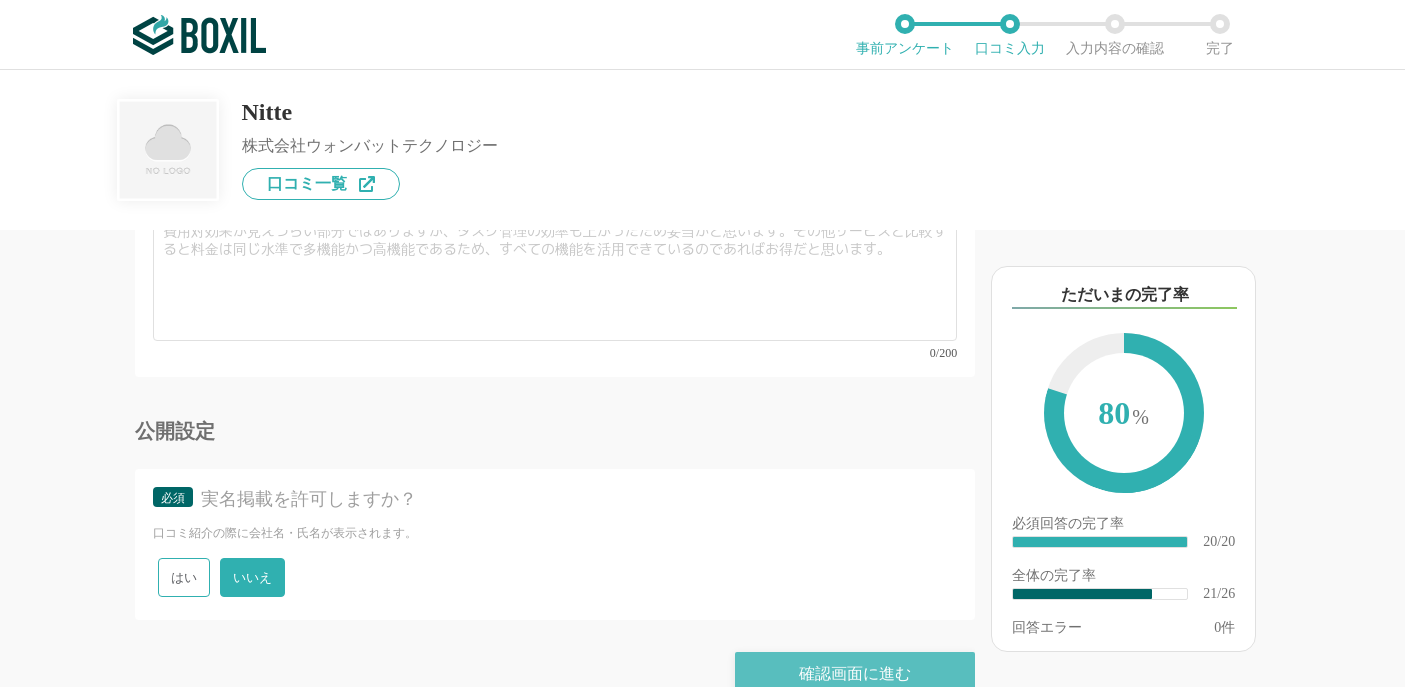 click on "確認画面に進む" at bounding box center [855, 674] 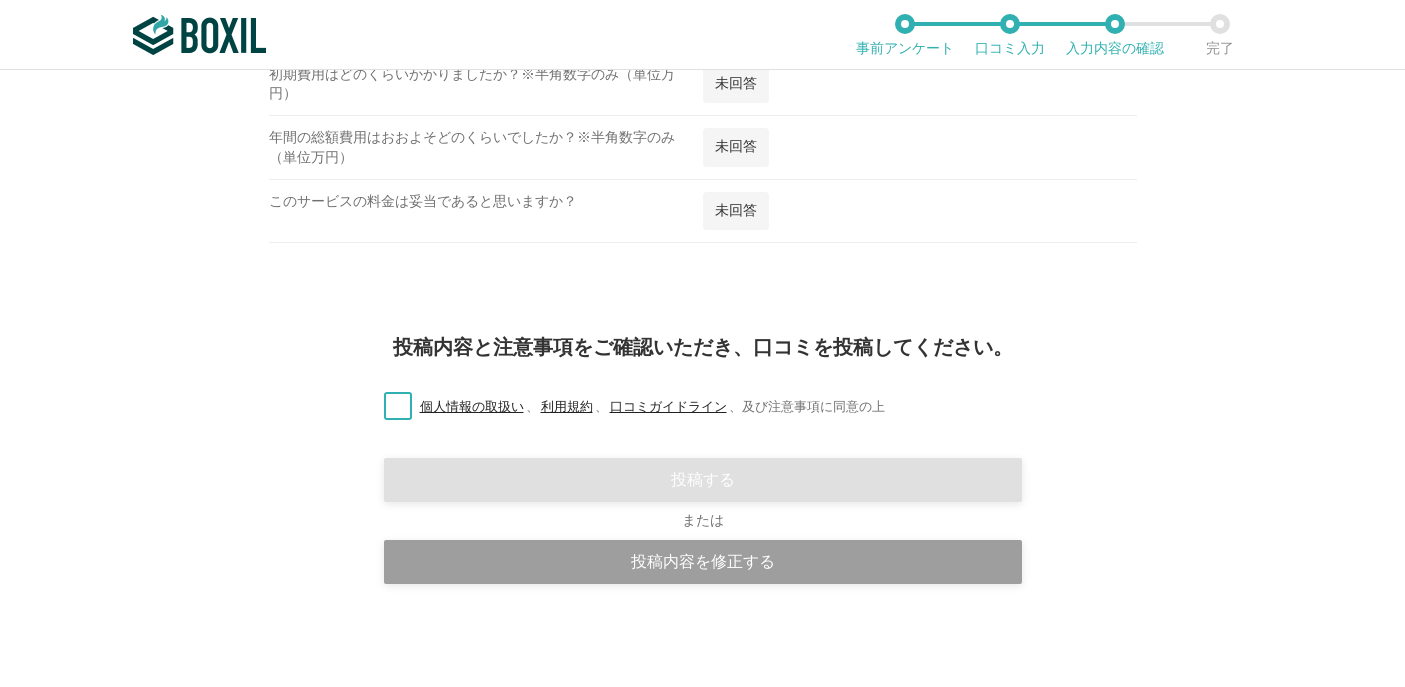 scroll, scrollTop: 2680, scrollLeft: 0, axis: vertical 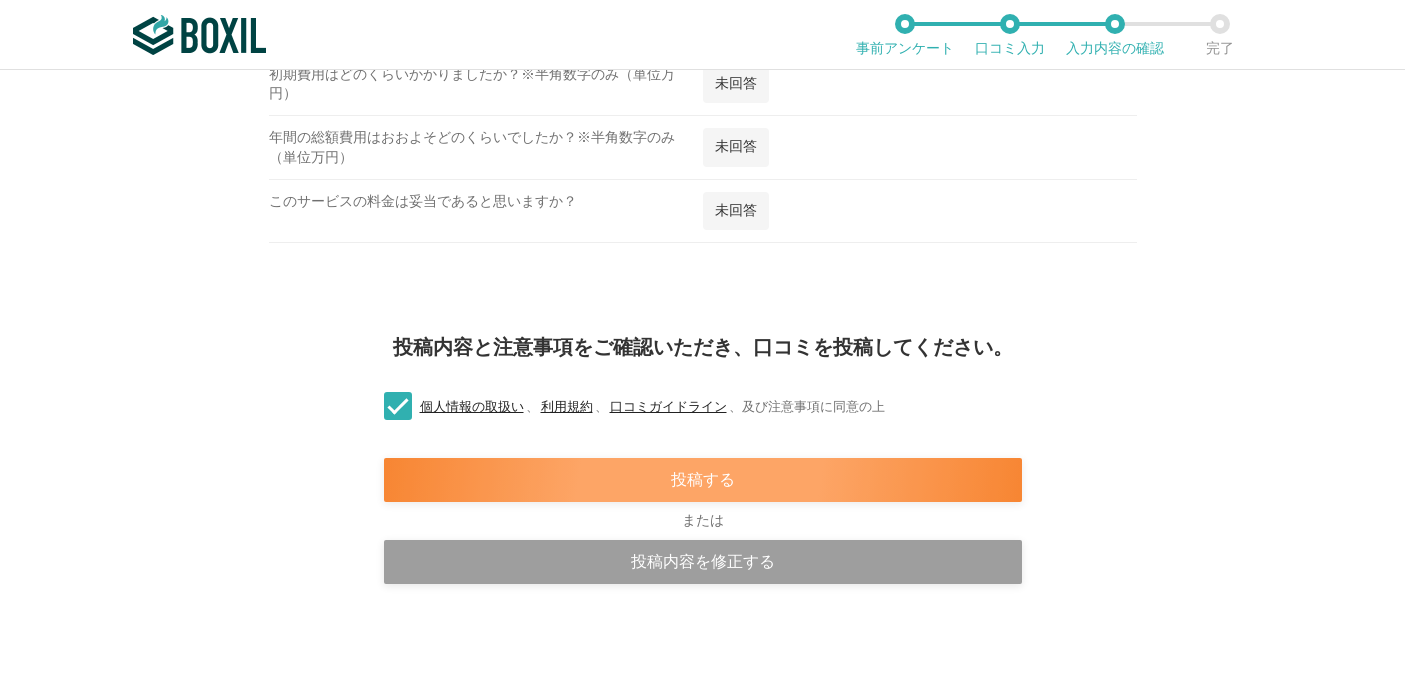 click on "投稿する" at bounding box center [703, 480] 